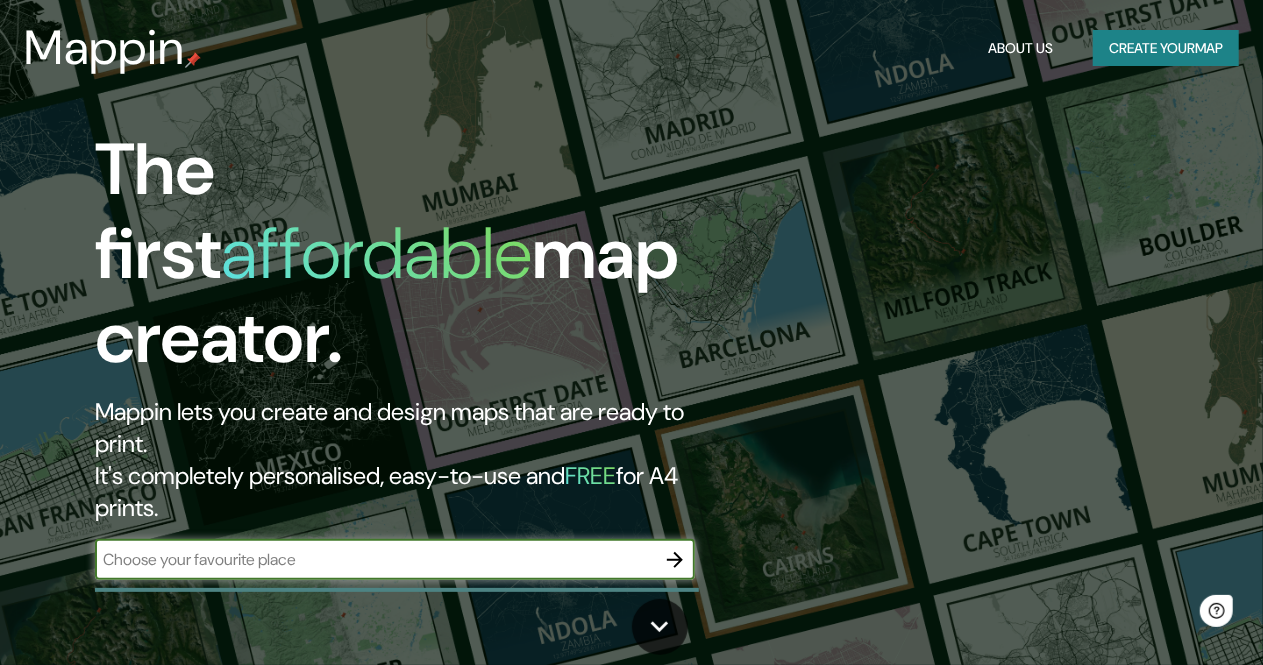 scroll, scrollTop: 0, scrollLeft: 0, axis: both 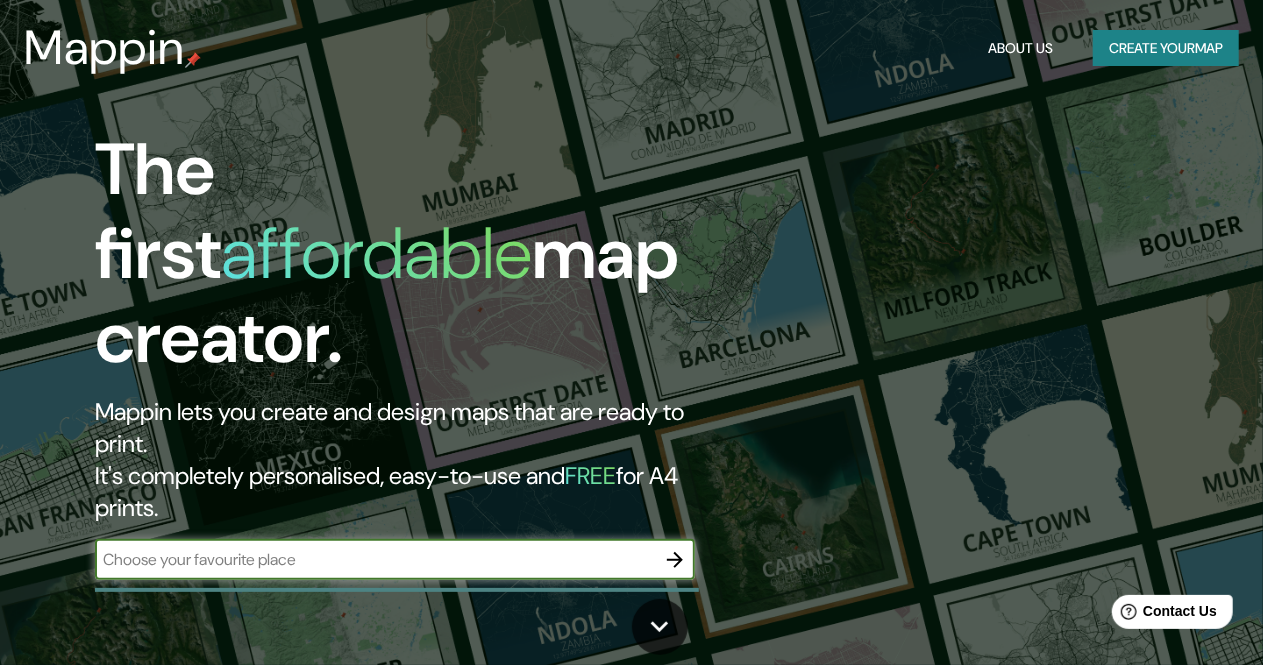 click at bounding box center (375, 559) 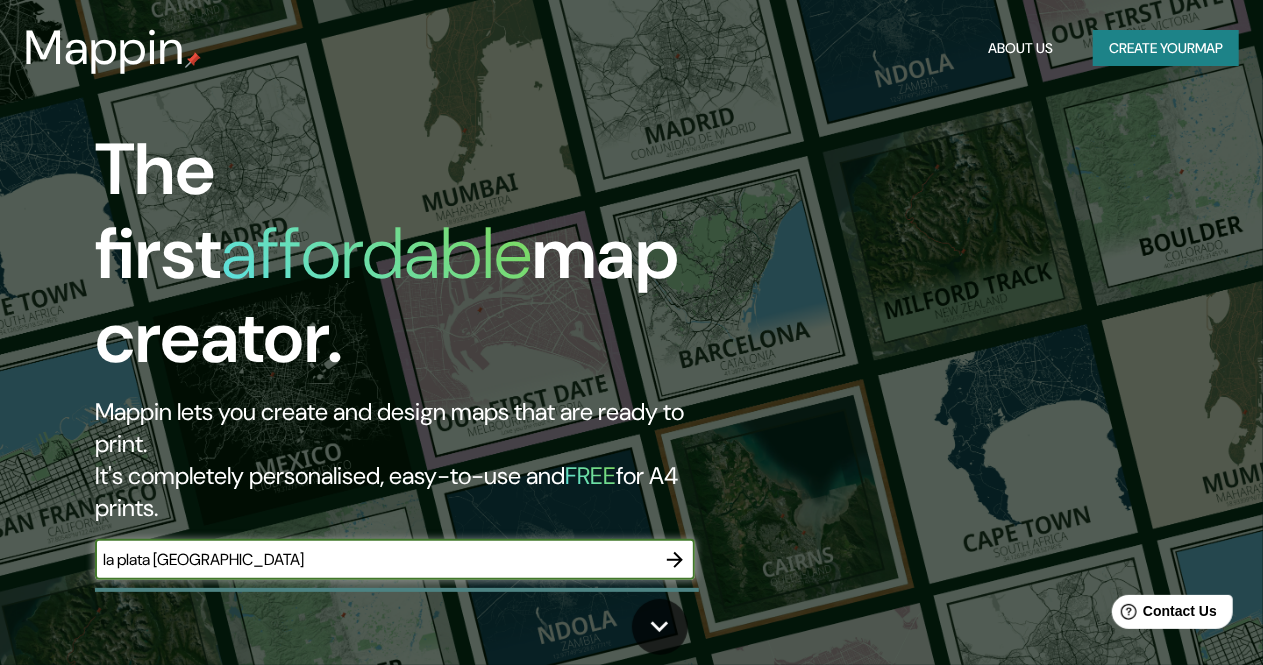 type on "la plata [GEOGRAPHIC_DATA]" 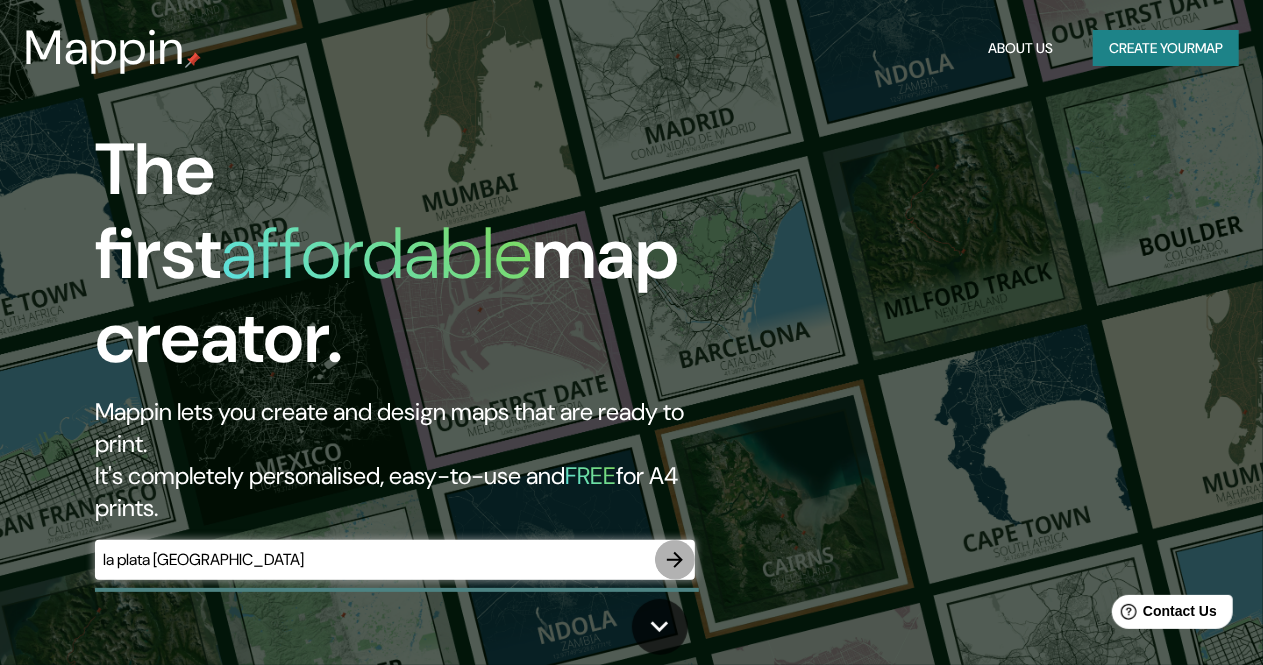 click 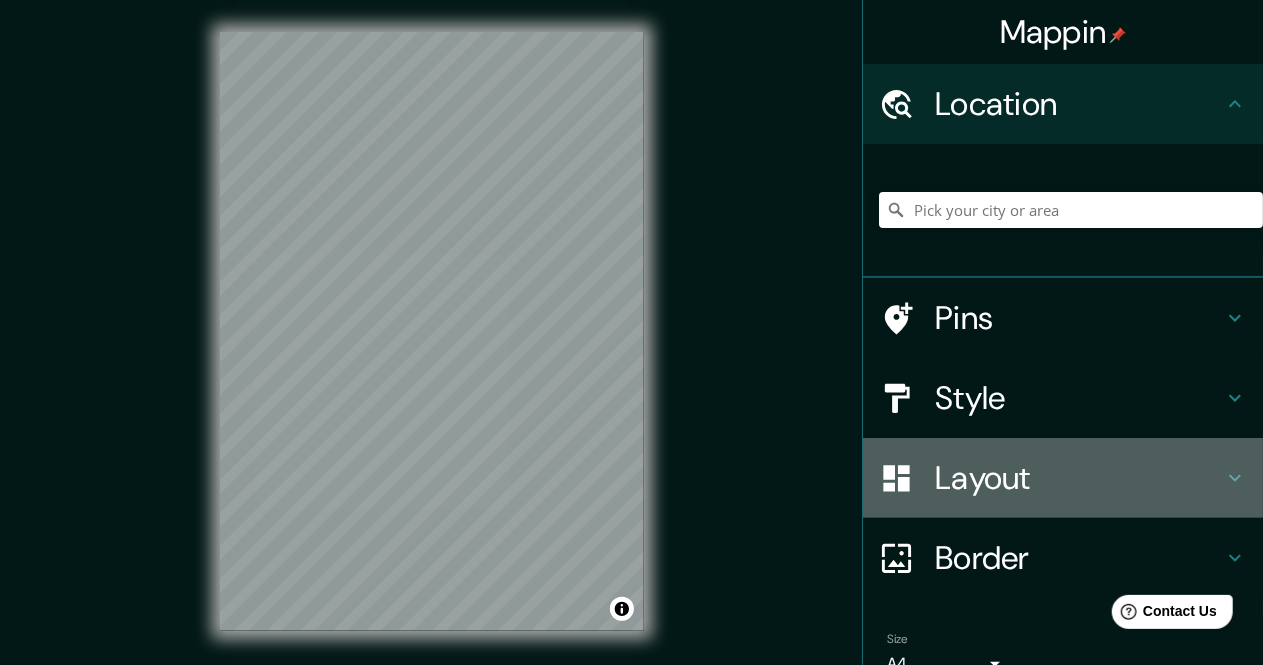 click on "Layout" at bounding box center (1079, 478) 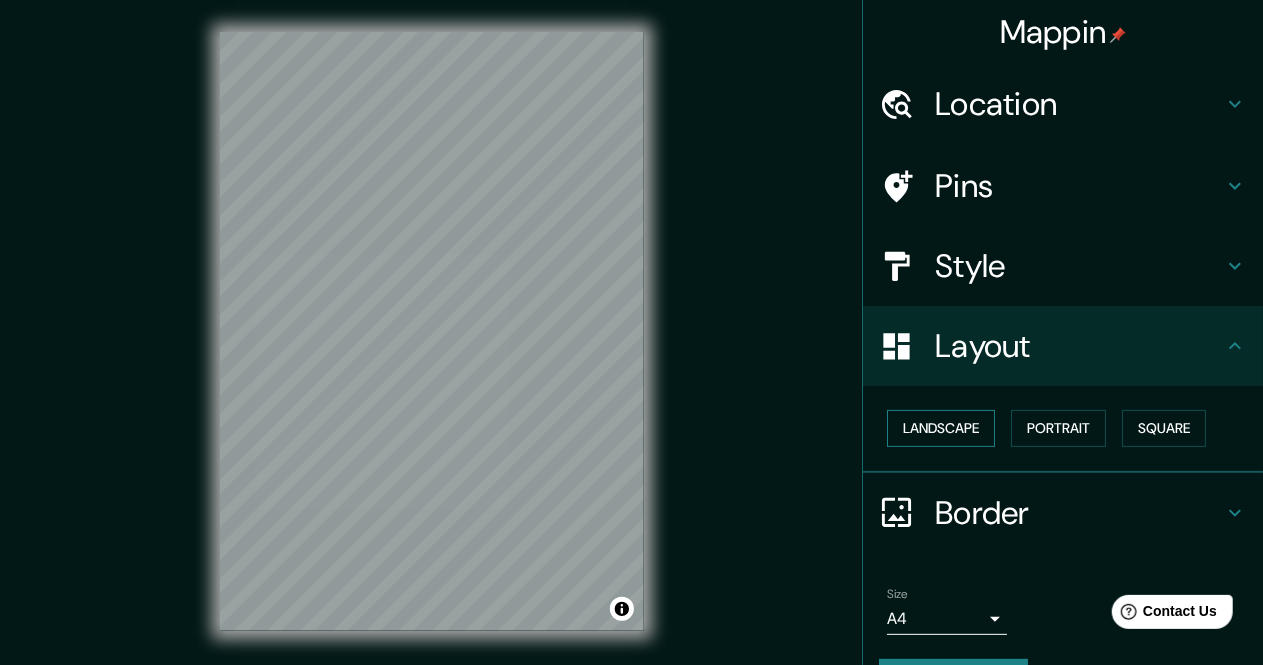 click on "Landscape" at bounding box center [941, 428] 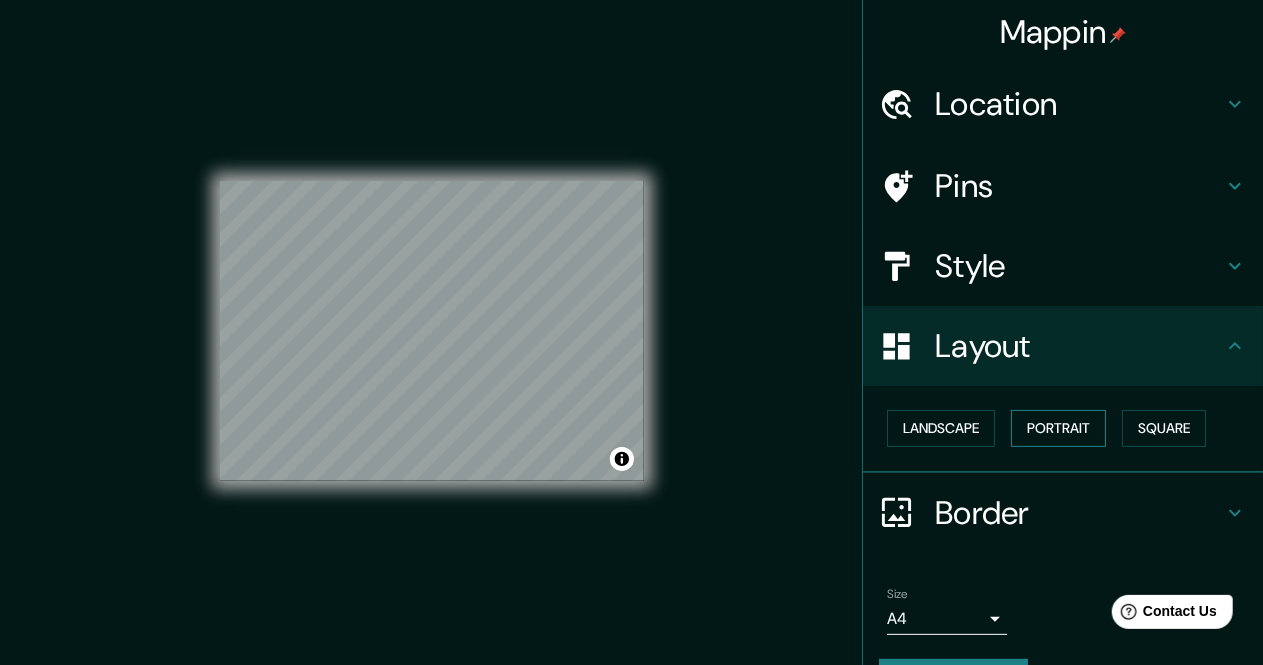 click on "Portrait" at bounding box center (1058, 428) 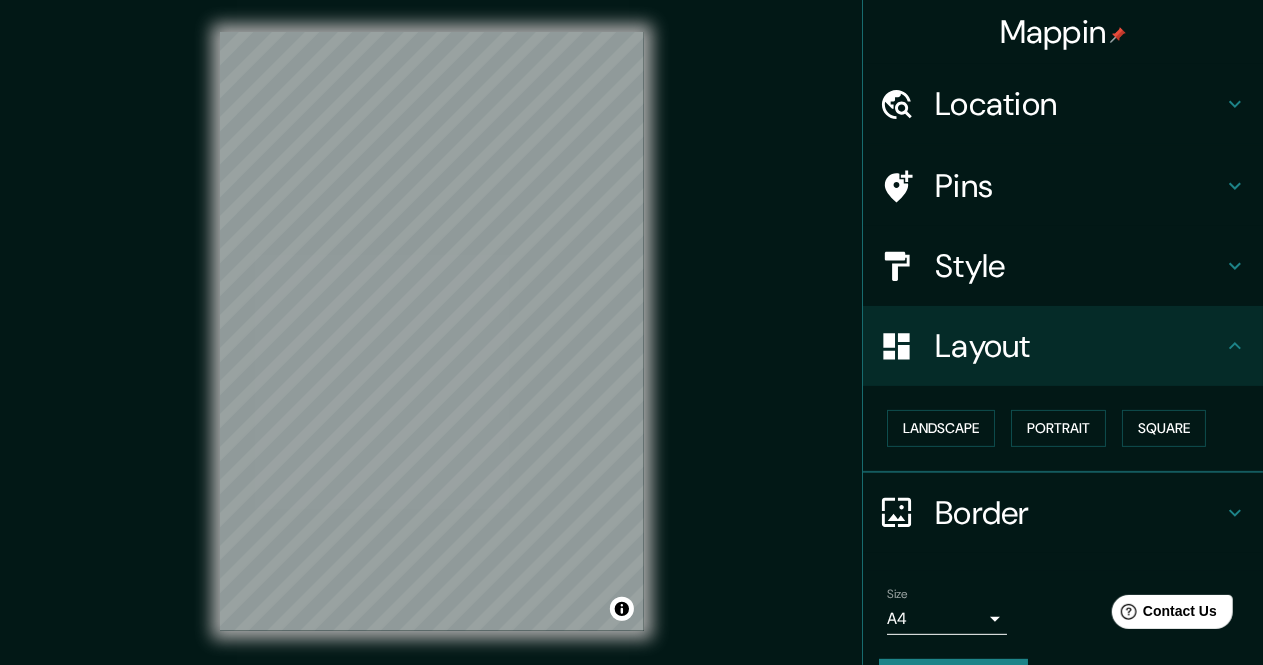 click on "Style" at bounding box center (1079, 266) 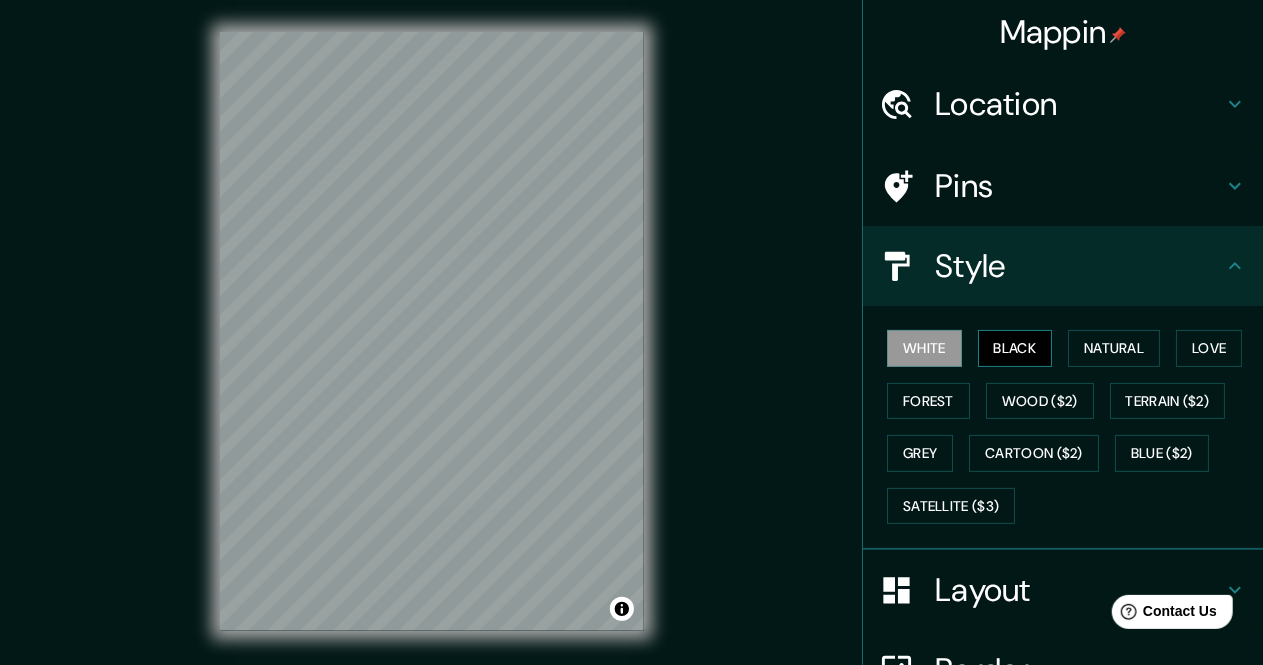 click on "Black" at bounding box center (1015, 348) 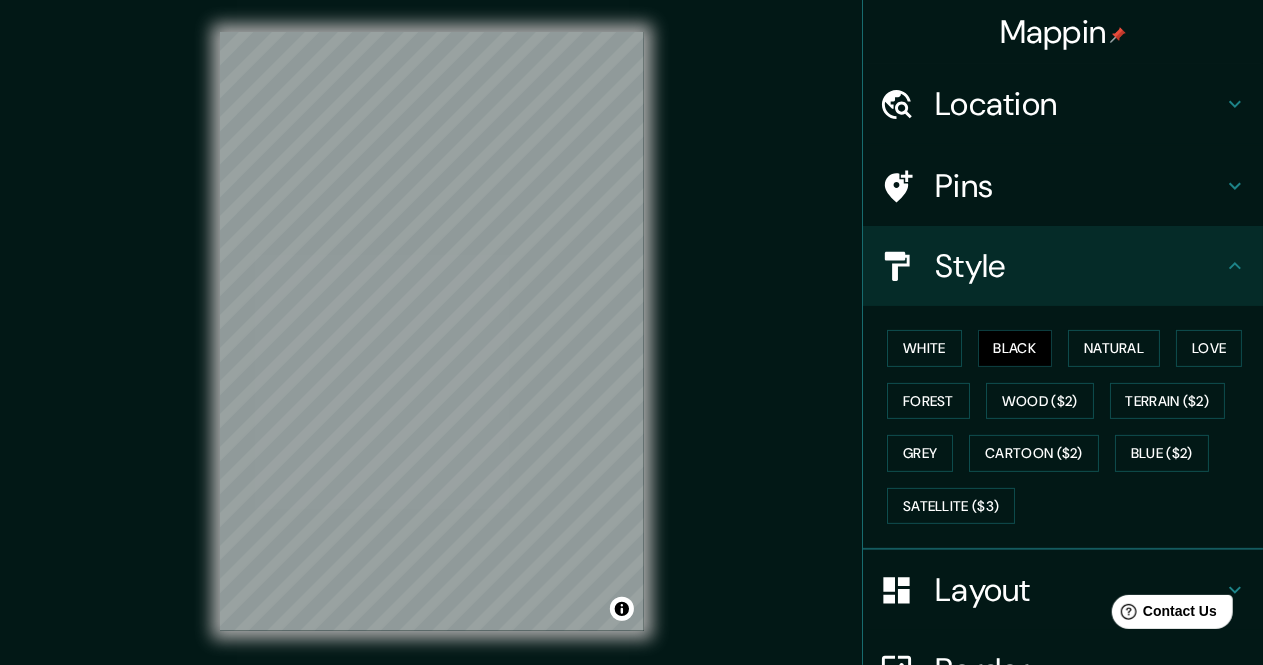 click on "White" at bounding box center (924, 348) 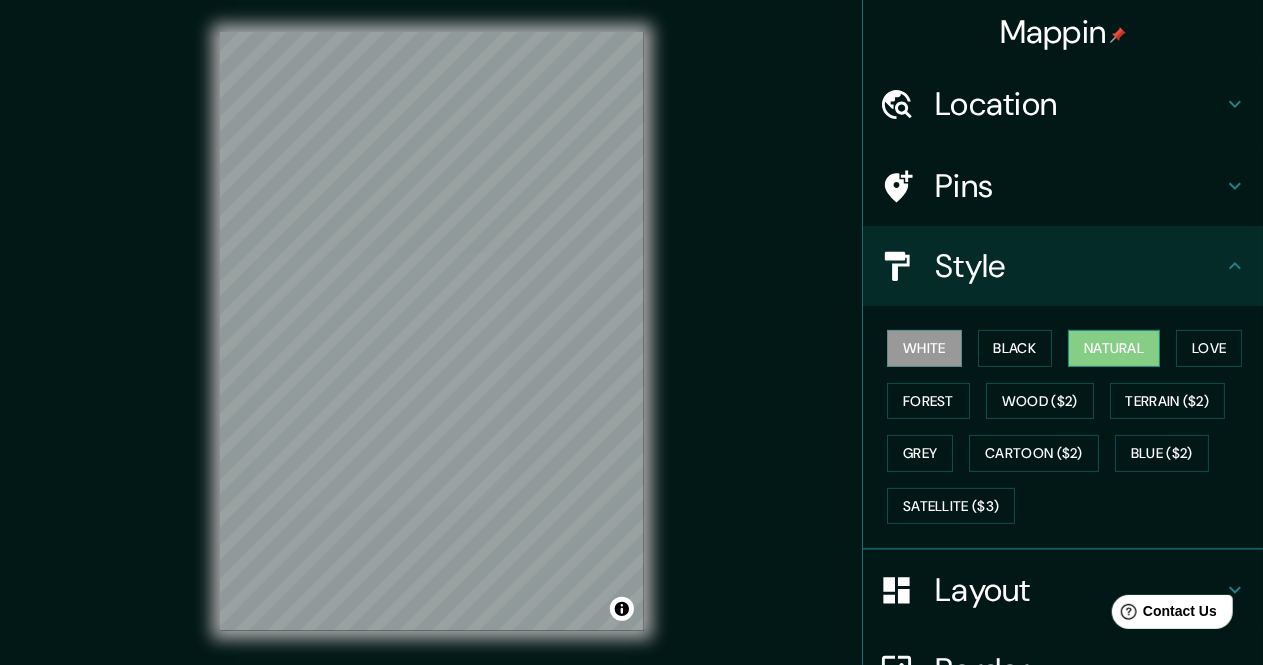 click on "Natural" at bounding box center (1114, 348) 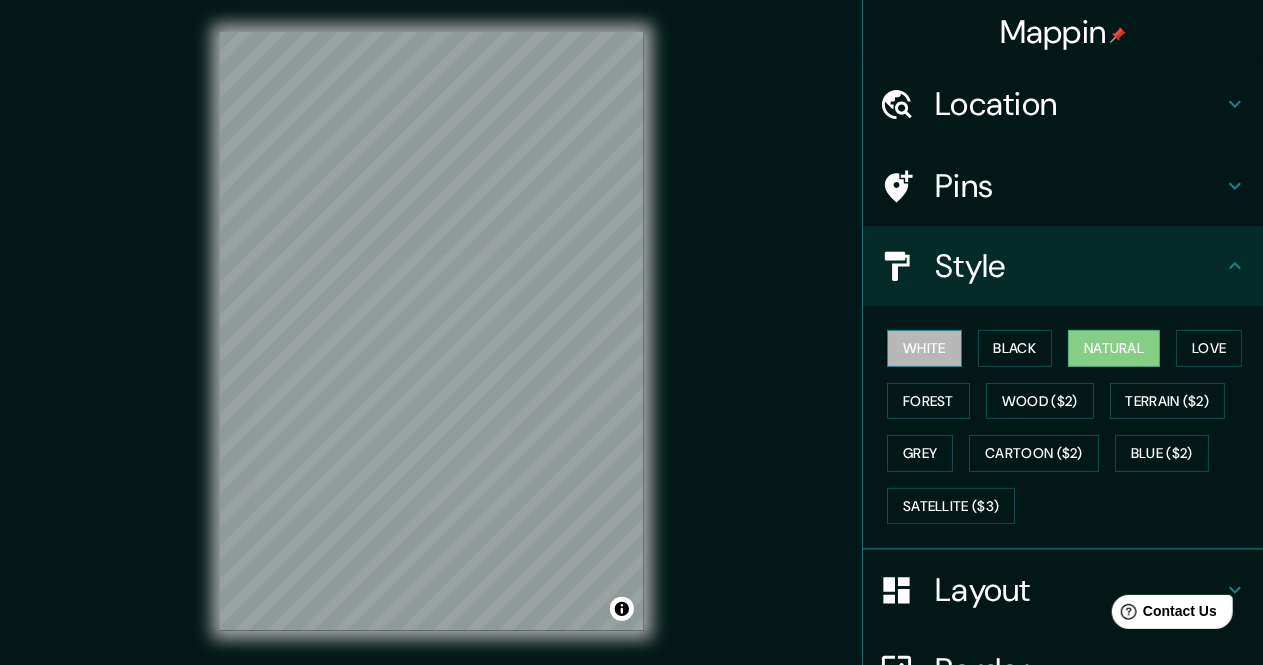 click on "White" at bounding box center (924, 348) 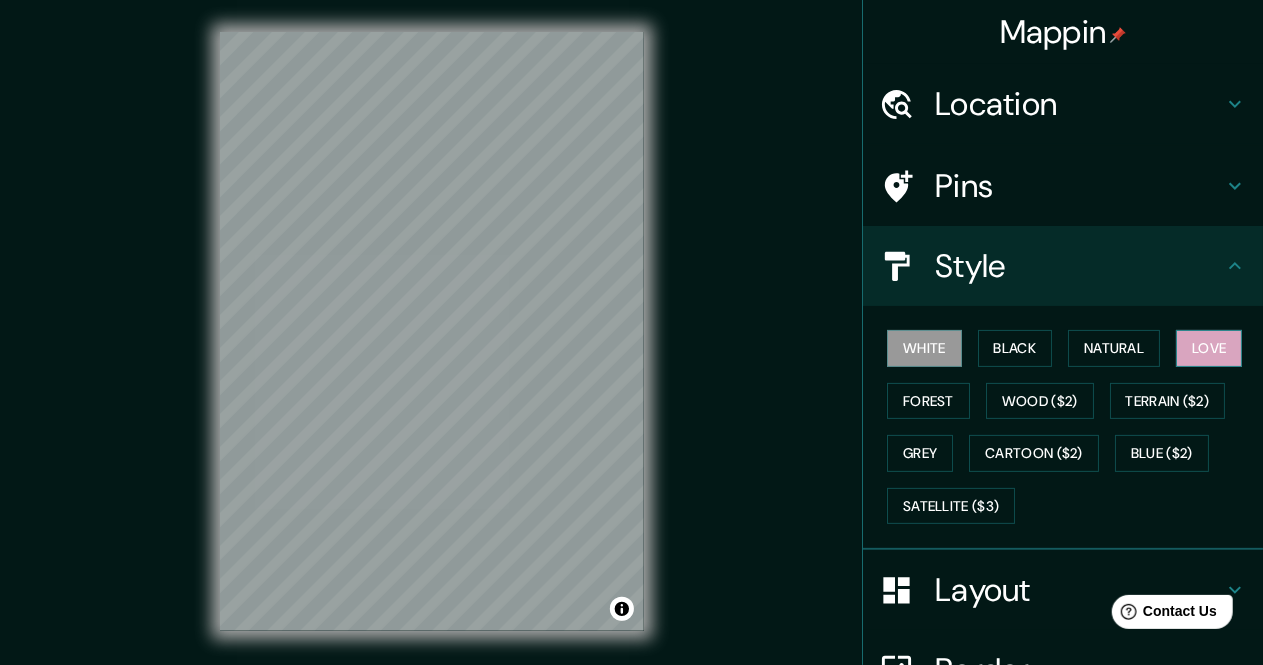 click on "Love" at bounding box center (1209, 348) 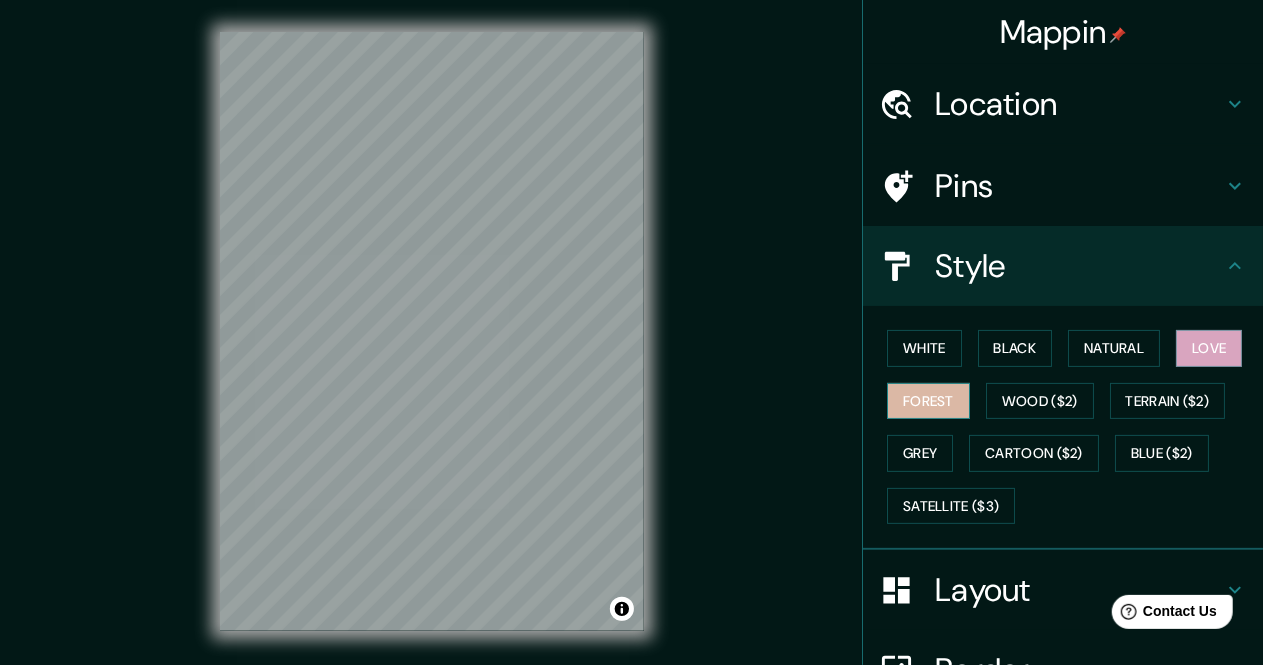 click on "Forest" at bounding box center [928, 401] 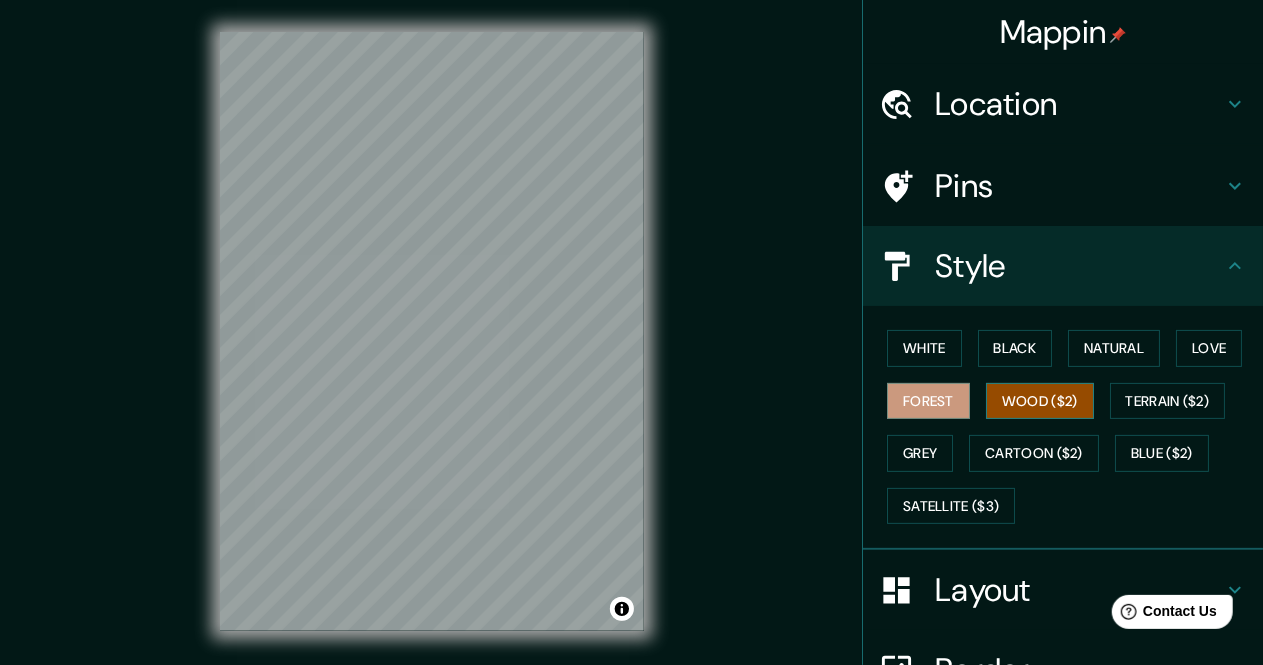 click on "Wood ($2)" at bounding box center [1040, 401] 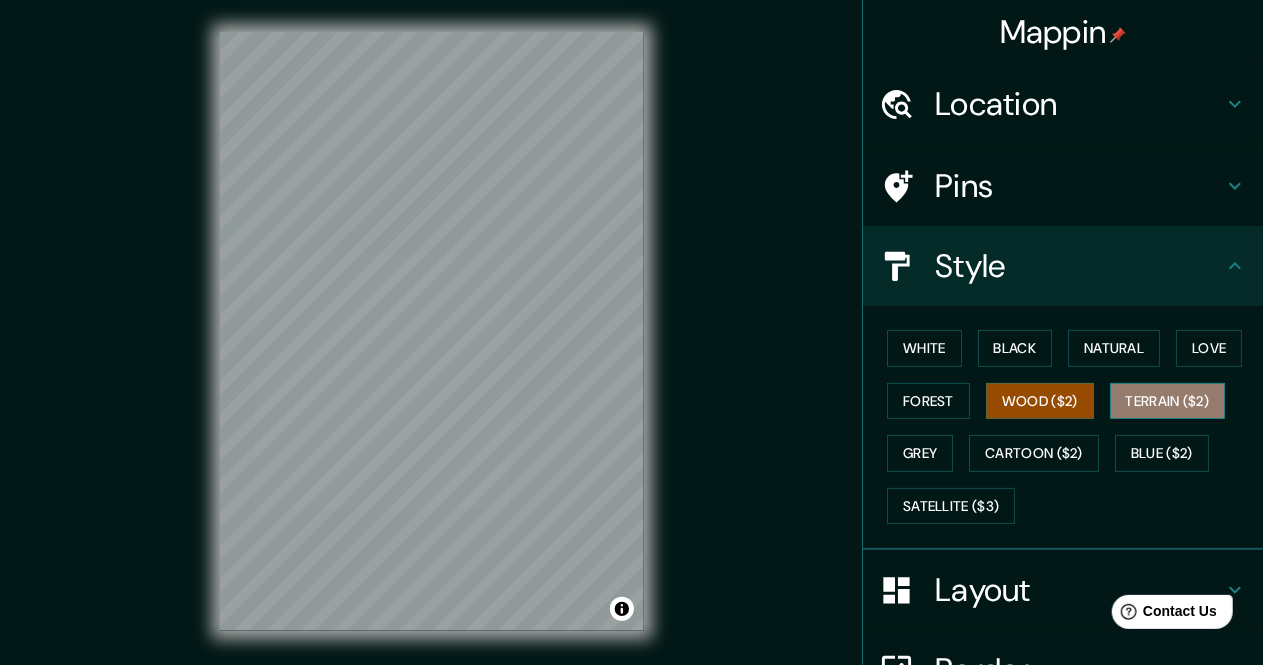 click on "Terrain ($2)" at bounding box center [1168, 401] 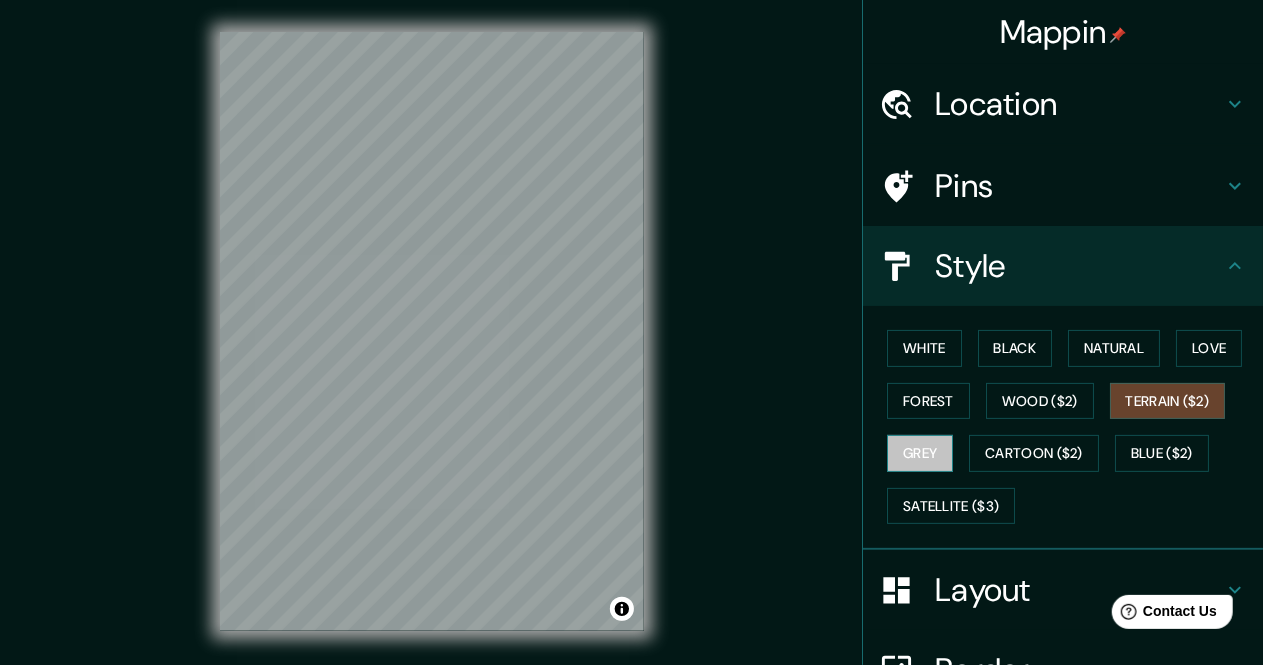 click on "Grey" at bounding box center [920, 453] 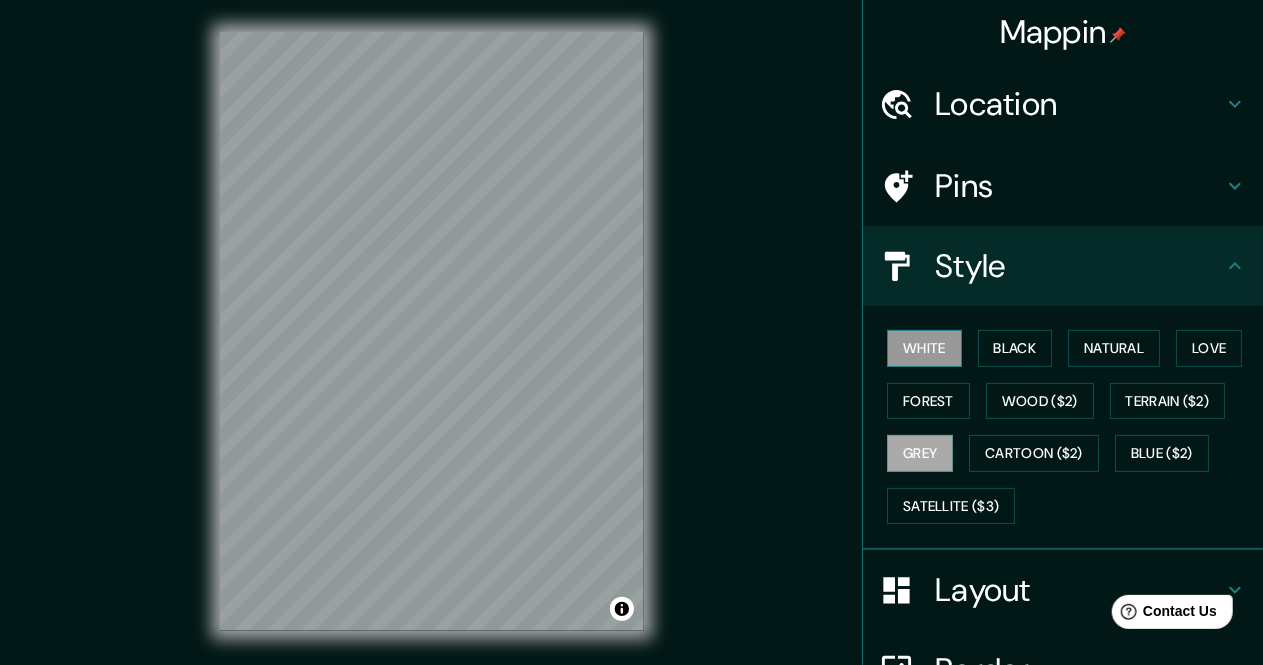 click on "White" at bounding box center [924, 348] 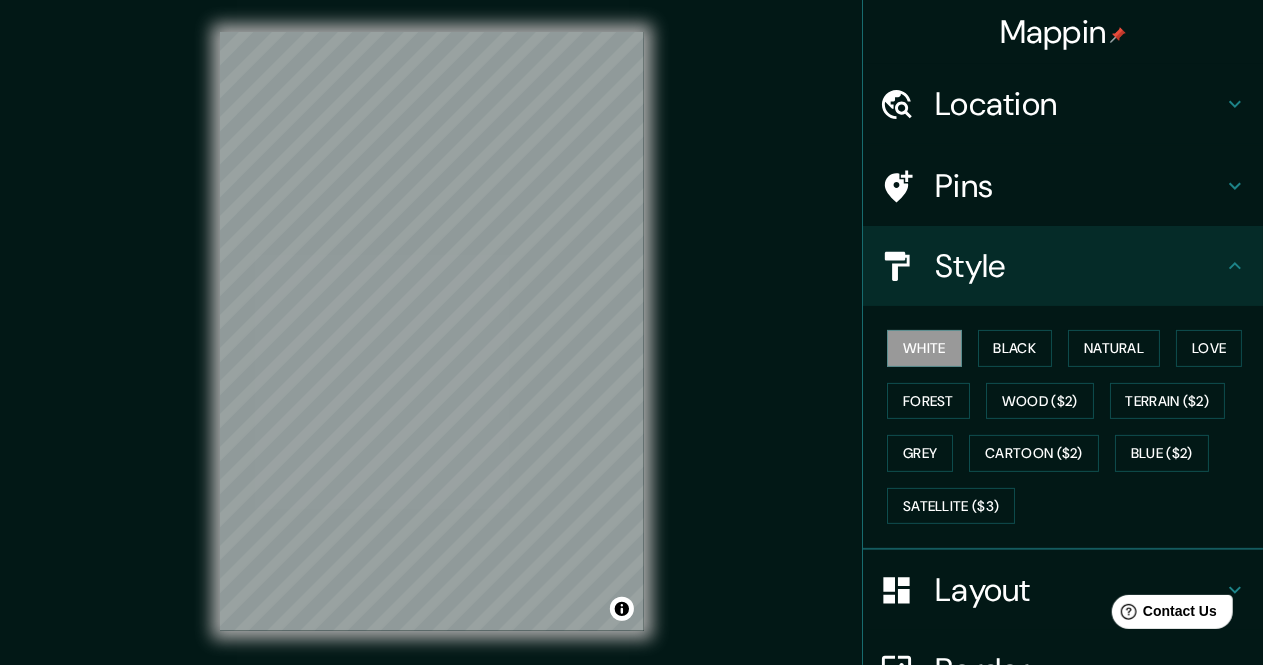 click on "Location" at bounding box center [1063, 104] 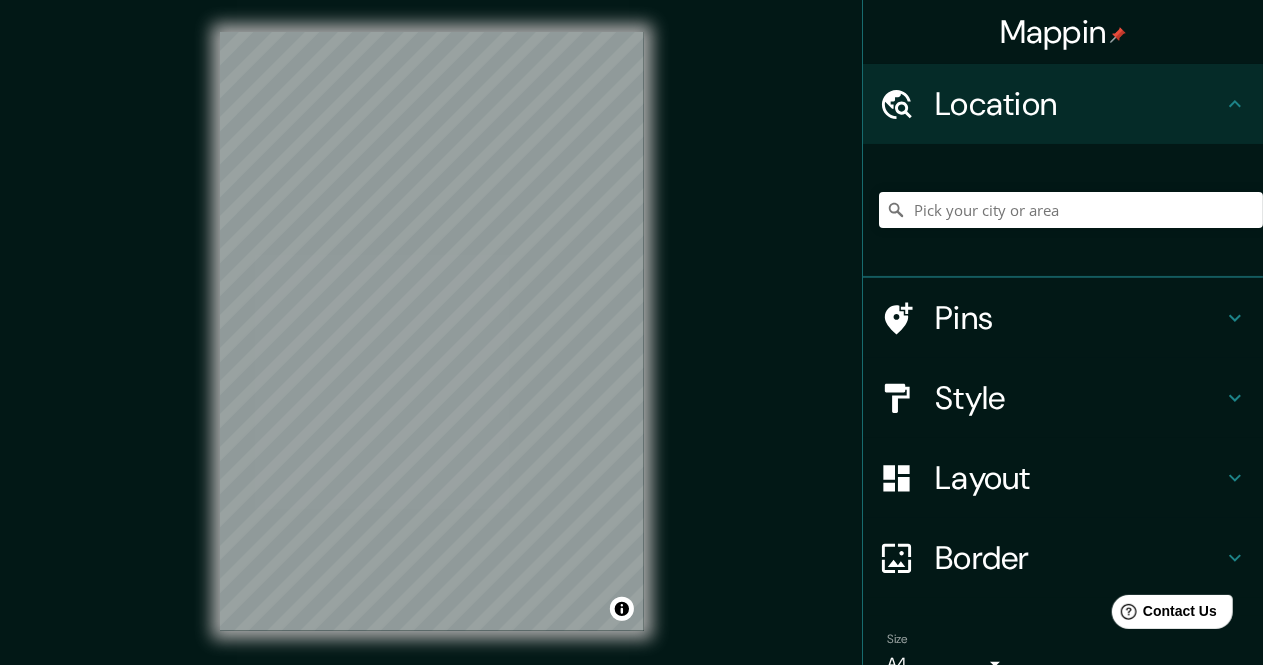 click on "Location" at bounding box center (1063, 104) 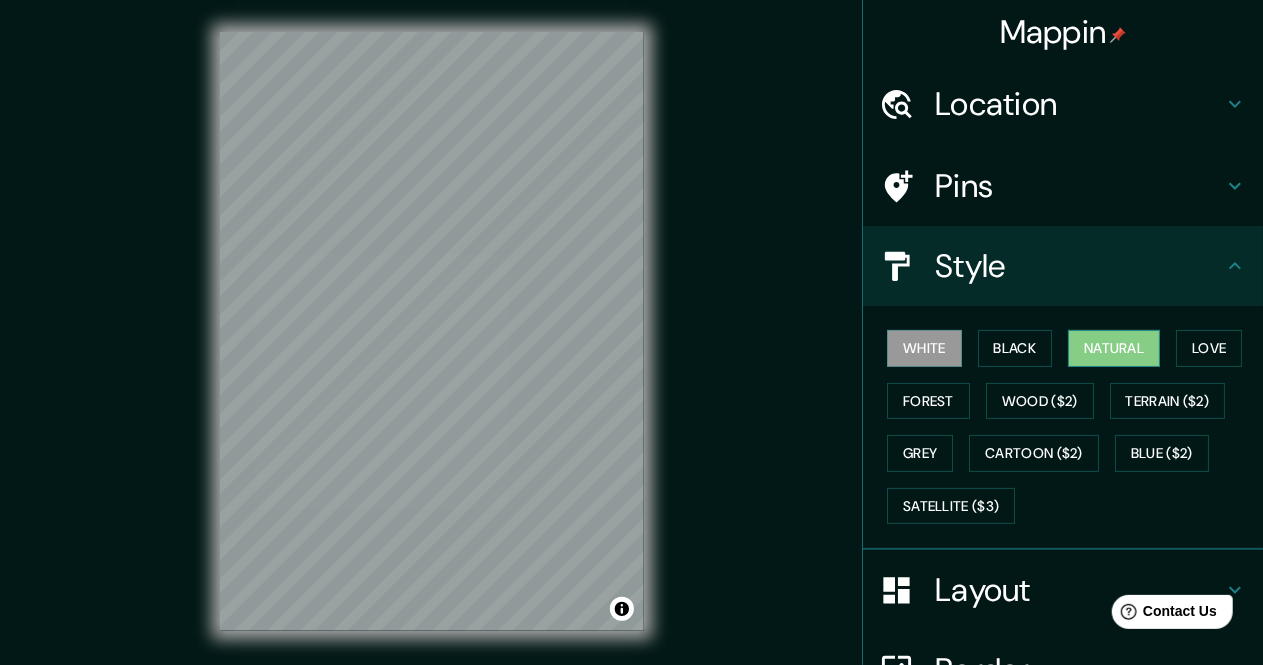 click on "Natural" at bounding box center (1114, 348) 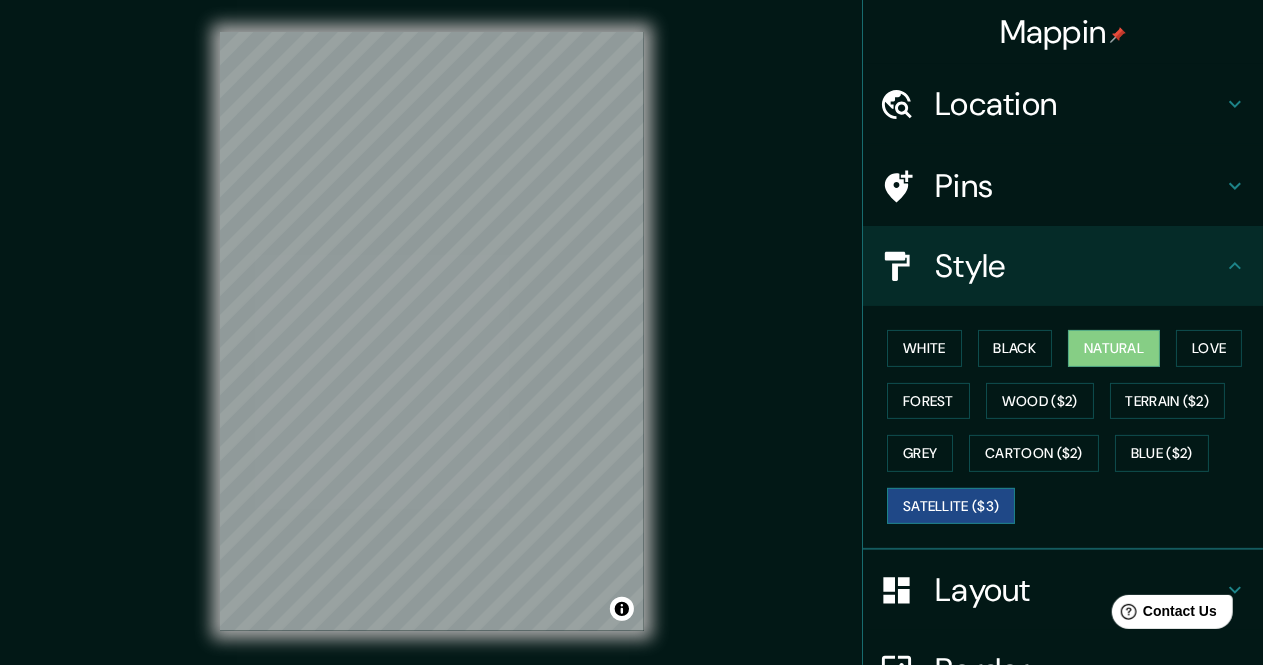 click on "Satellite ($3)" at bounding box center [951, 506] 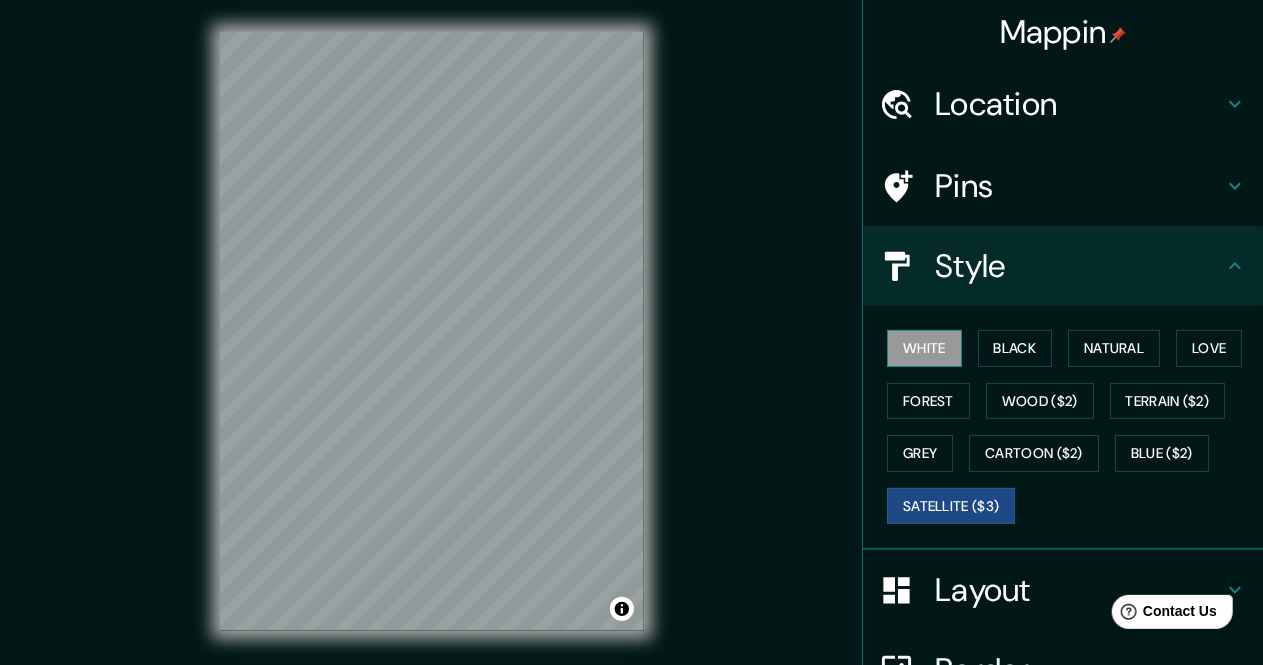 click on "White" at bounding box center (924, 348) 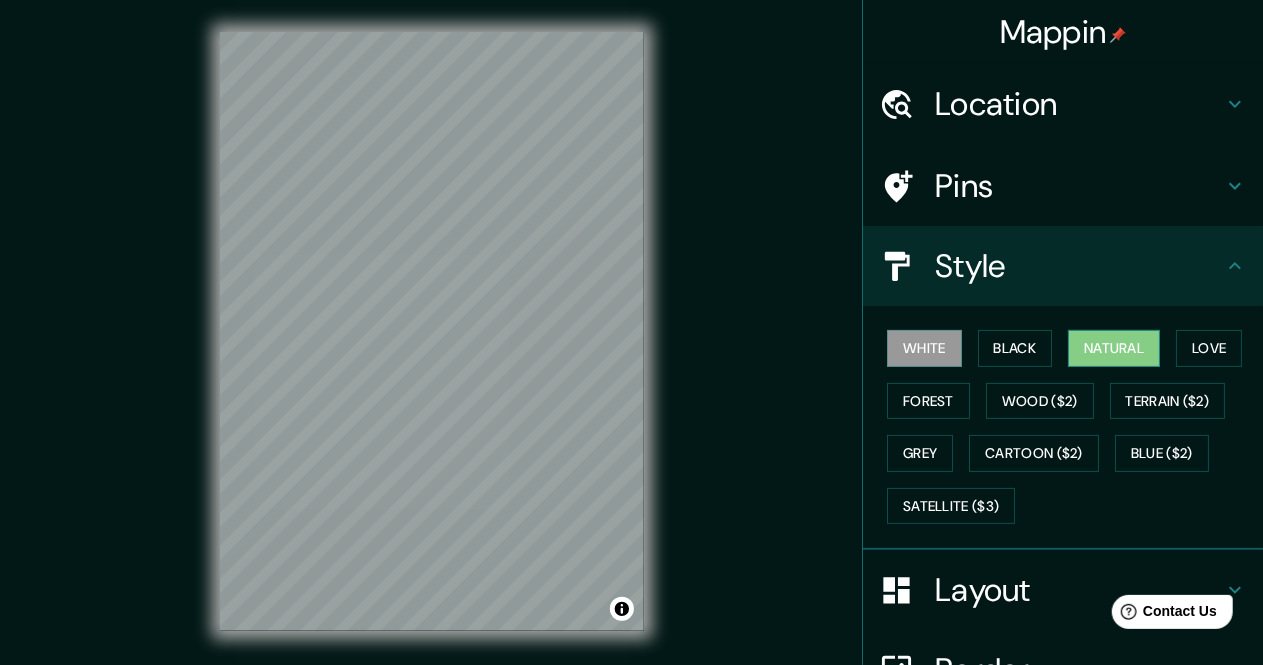 click on "Natural" at bounding box center (1114, 348) 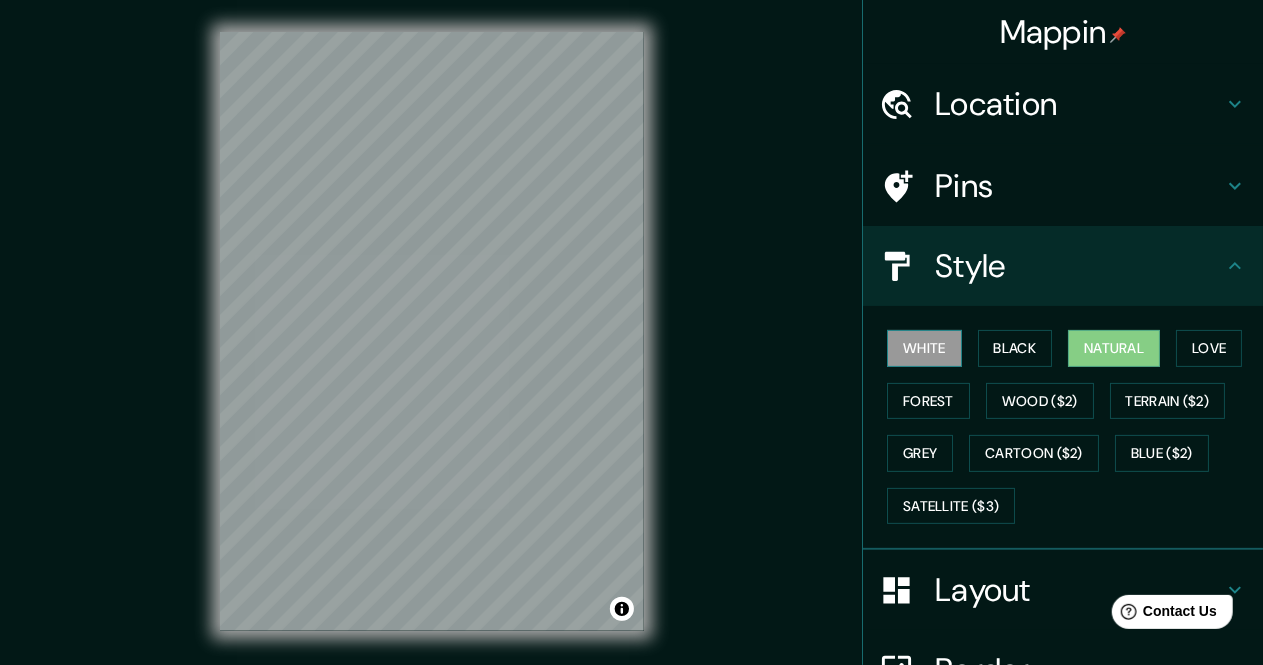 click on "White" at bounding box center (924, 348) 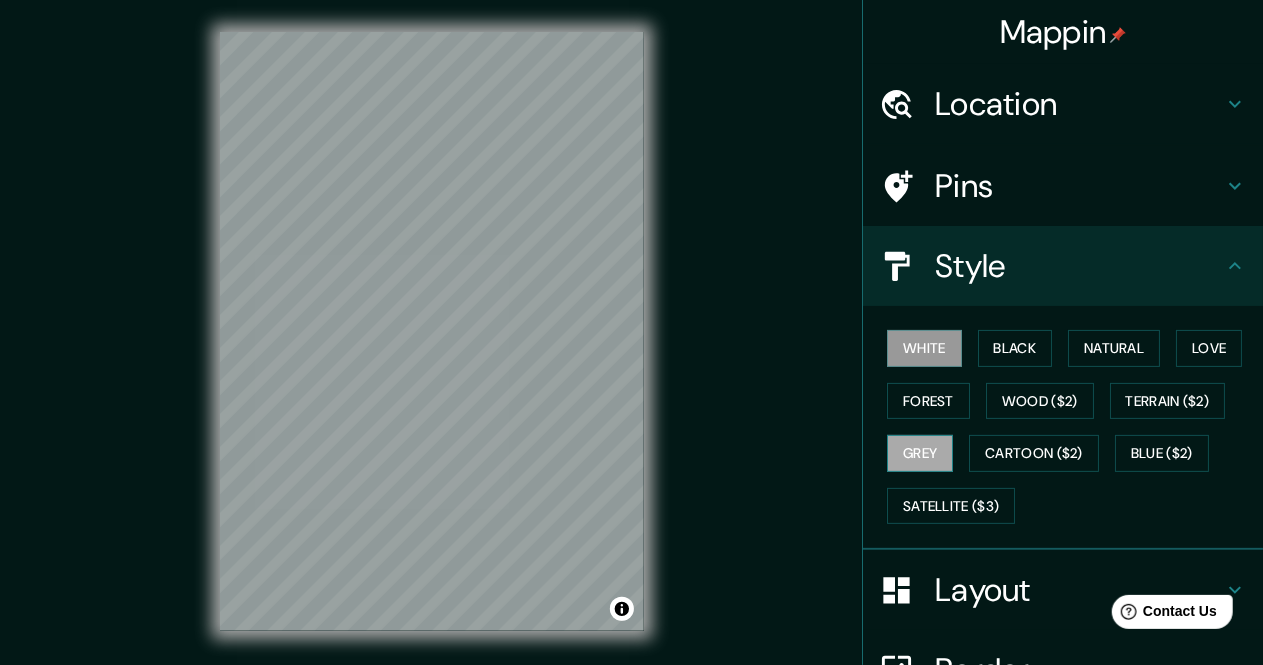 click on "Grey" at bounding box center [920, 453] 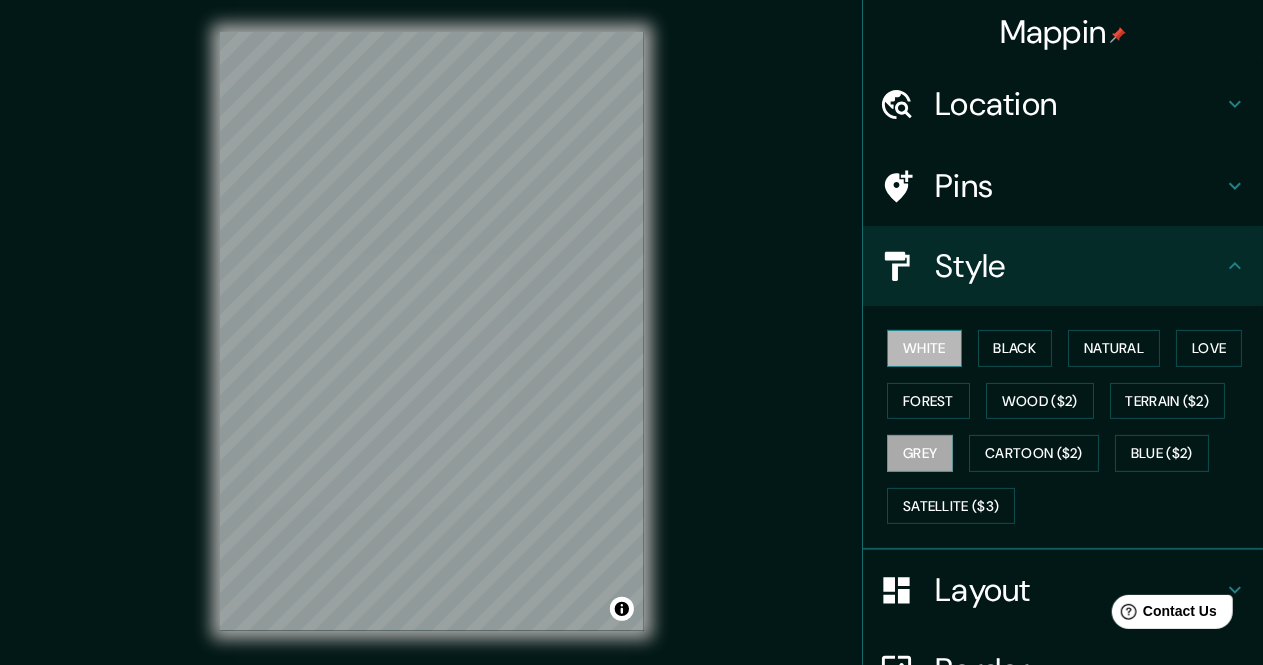 click on "White" at bounding box center (924, 348) 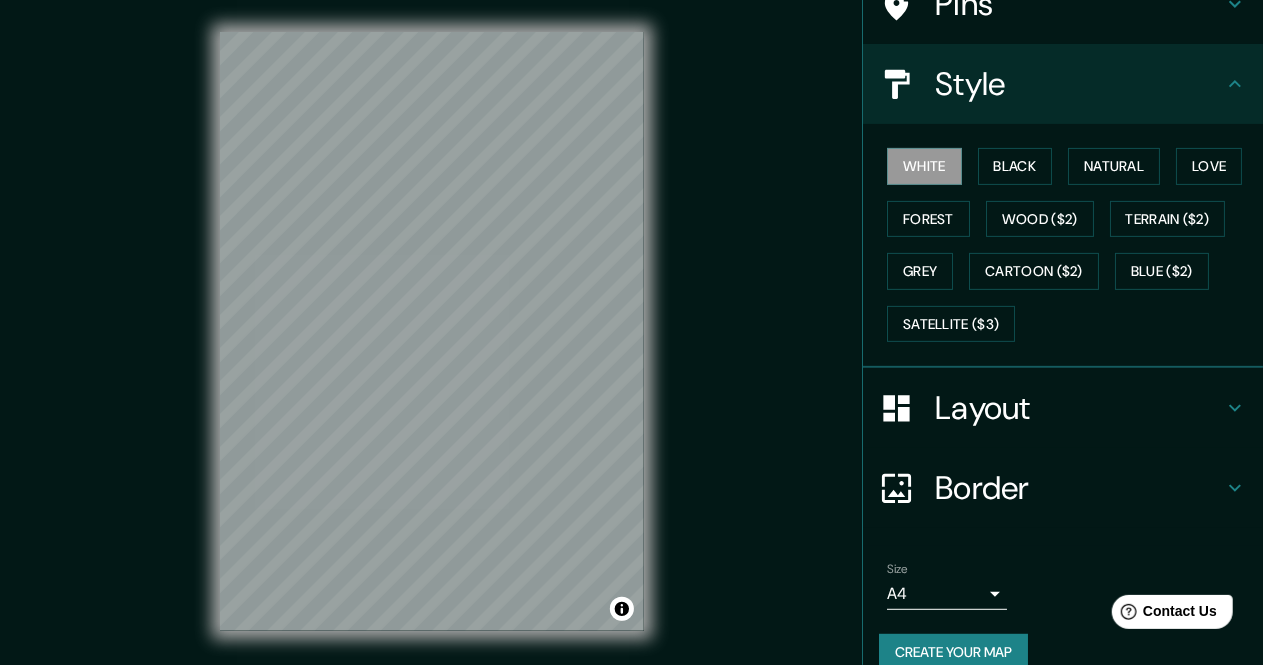 scroll, scrollTop: 208, scrollLeft: 0, axis: vertical 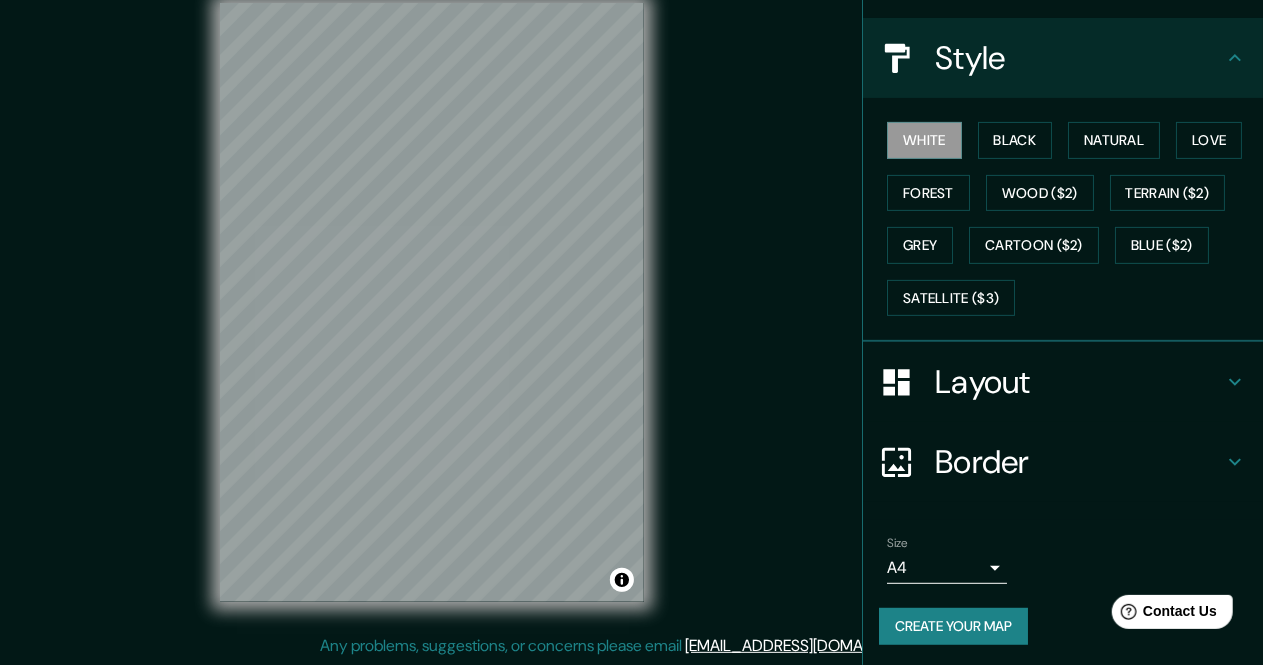 click on "Mappin Location Pins Style White Black Natural Love Forest Wood ($2) Terrain ($2) Grey Cartoon ($2) Blue ($2) Satellite ($3) Layout Border Choose a border.  Hint : you can make layers of the frame opaque to create some cool effects. None Simple Transparent Fancy Size A4 single Create your map © Mapbox   © OpenStreetMap   Improve this map Any problems, suggestions, or concerns please email    [EMAIL_ADDRESS][DOMAIN_NAME] . . ." at bounding box center (631, 303) 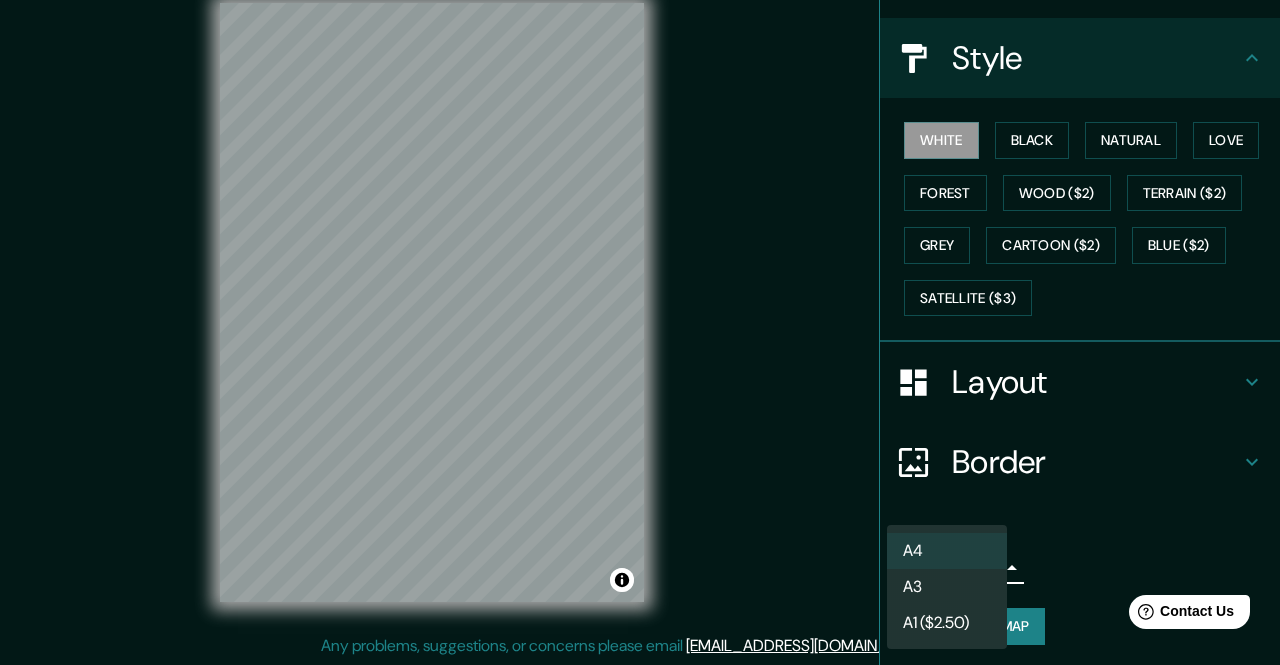 click on "A3" at bounding box center (947, 587) 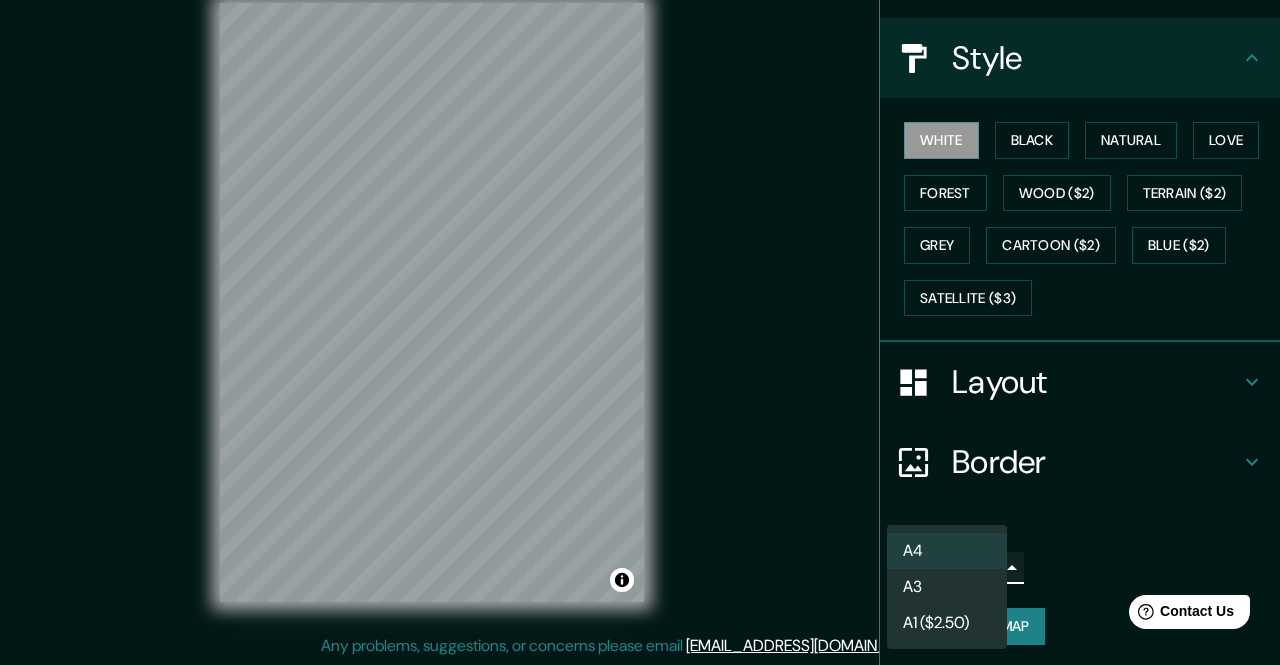 type on "a4" 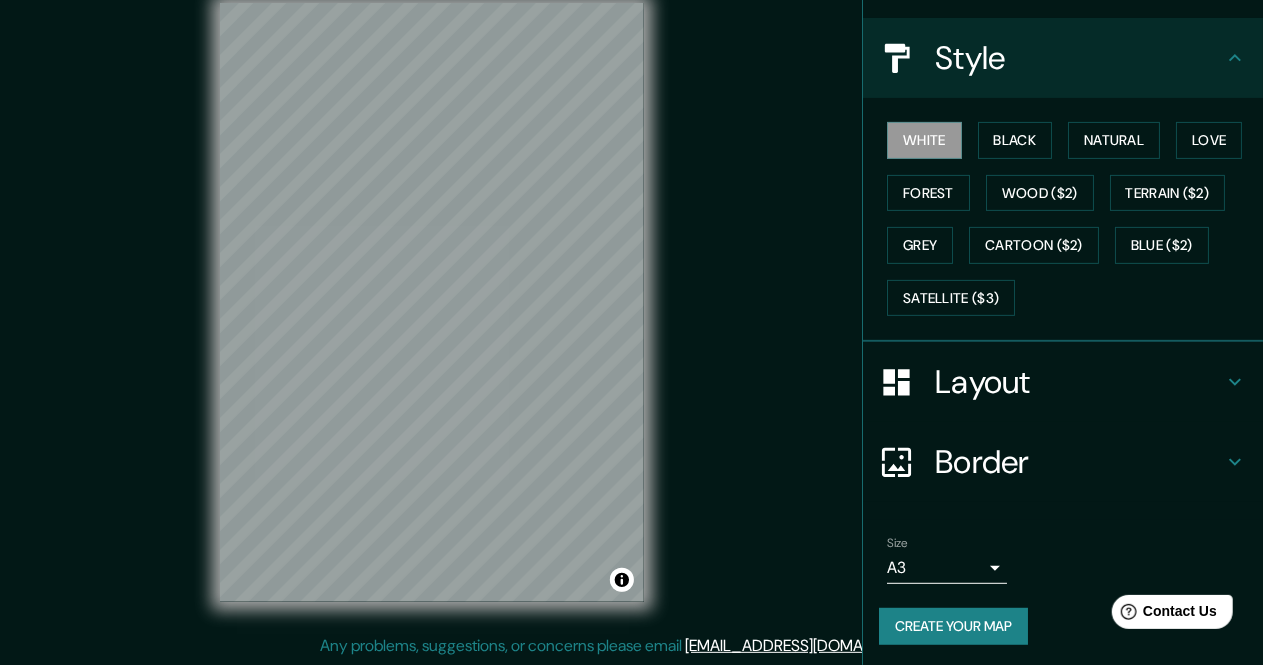 click on "Border" at bounding box center [1079, 462] 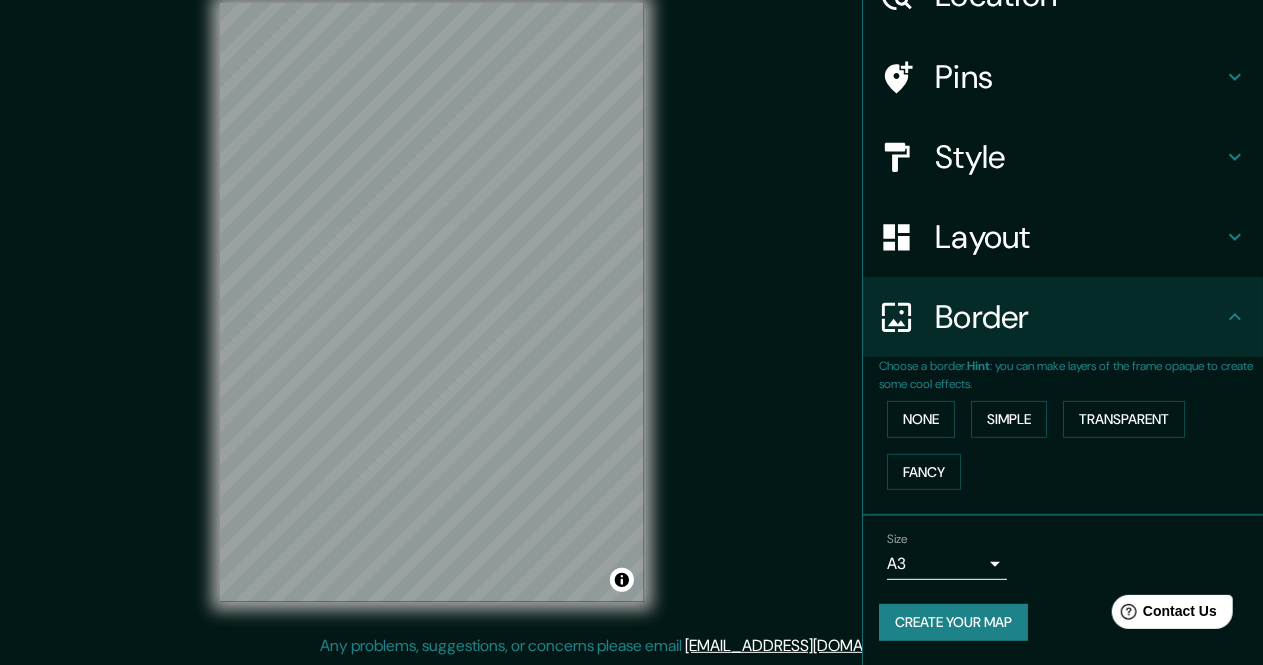 scroll, scrollTop: 106, scrollLeft: 0, axis: vertical 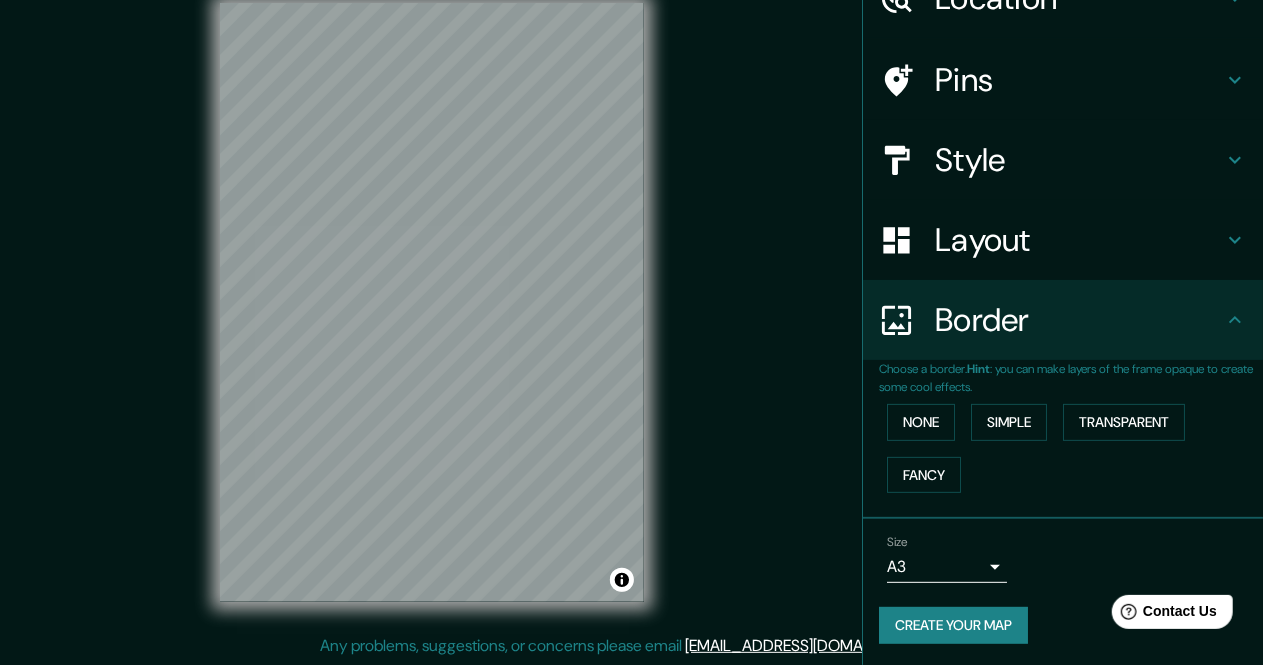 click on "Border" at bounding box center (1079, 320) 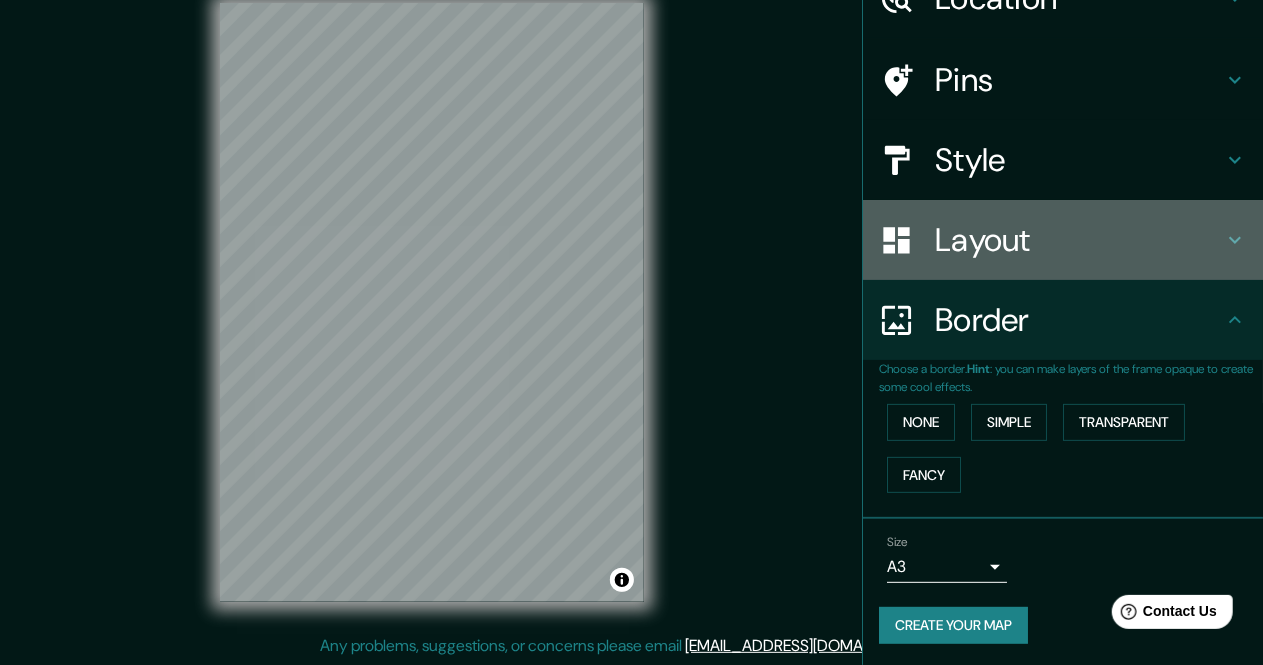 click on "Layout" at bounding box center [1079, 240] 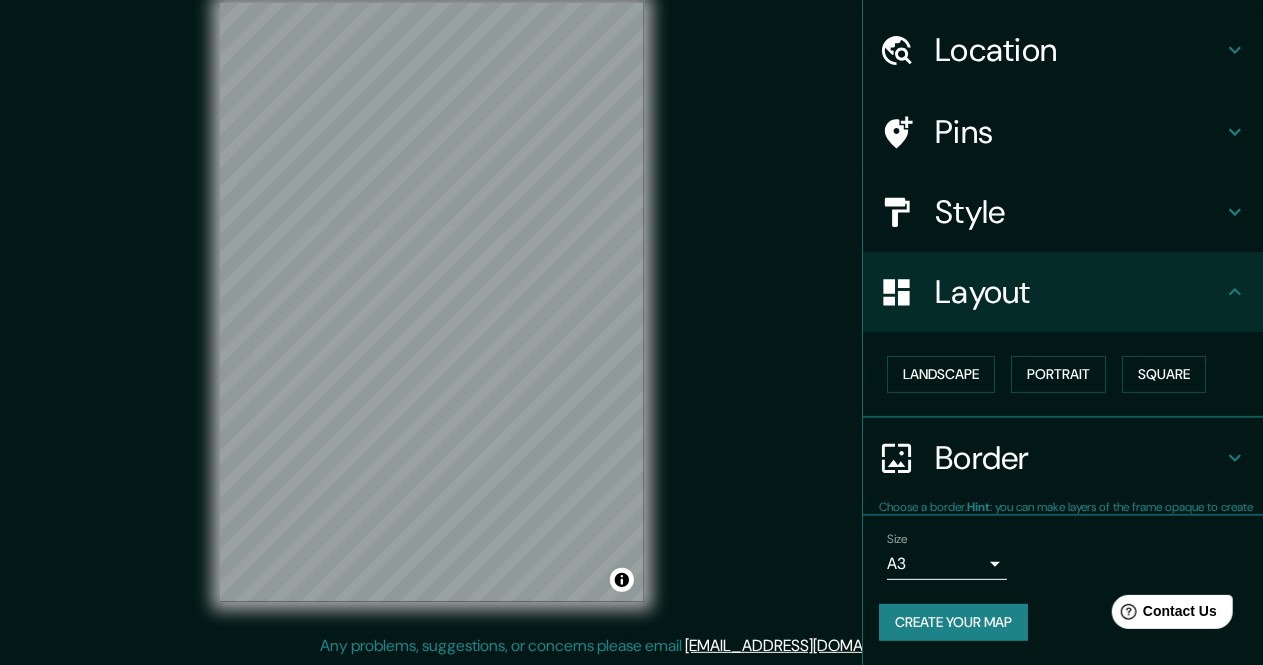 scroll, scrollTop: 52, scrollLeft: 0, axis: vertical 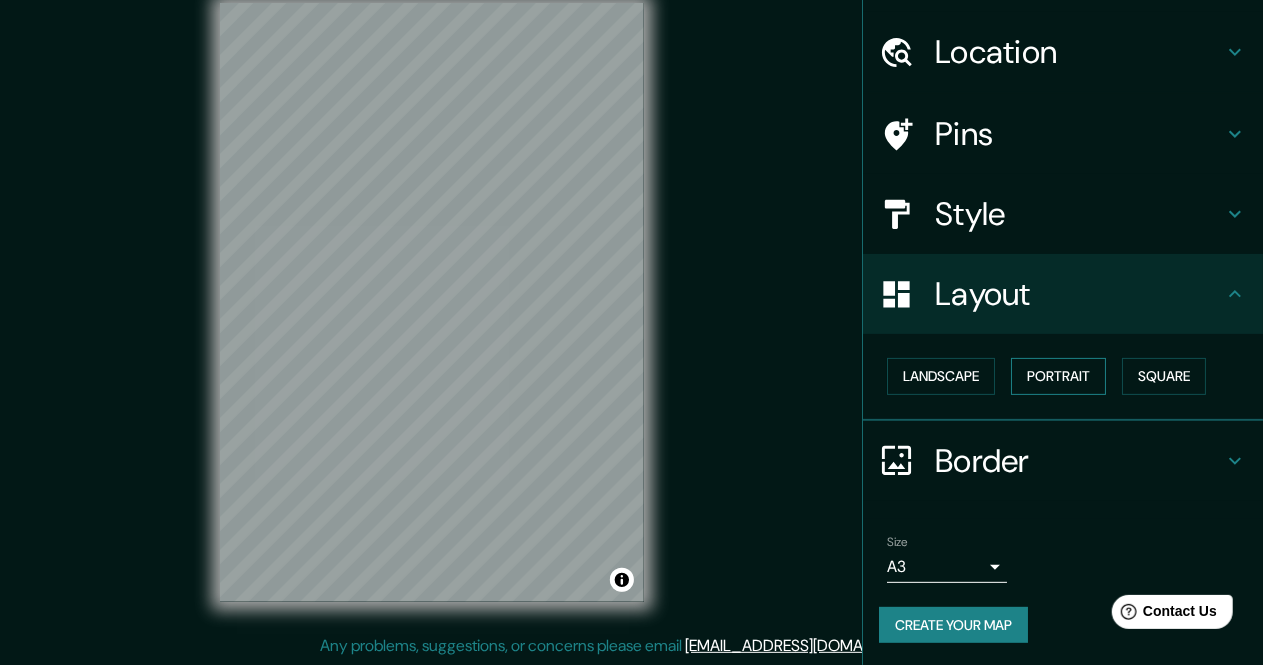 click on "Portrait" at bounding box center (1058, 376) 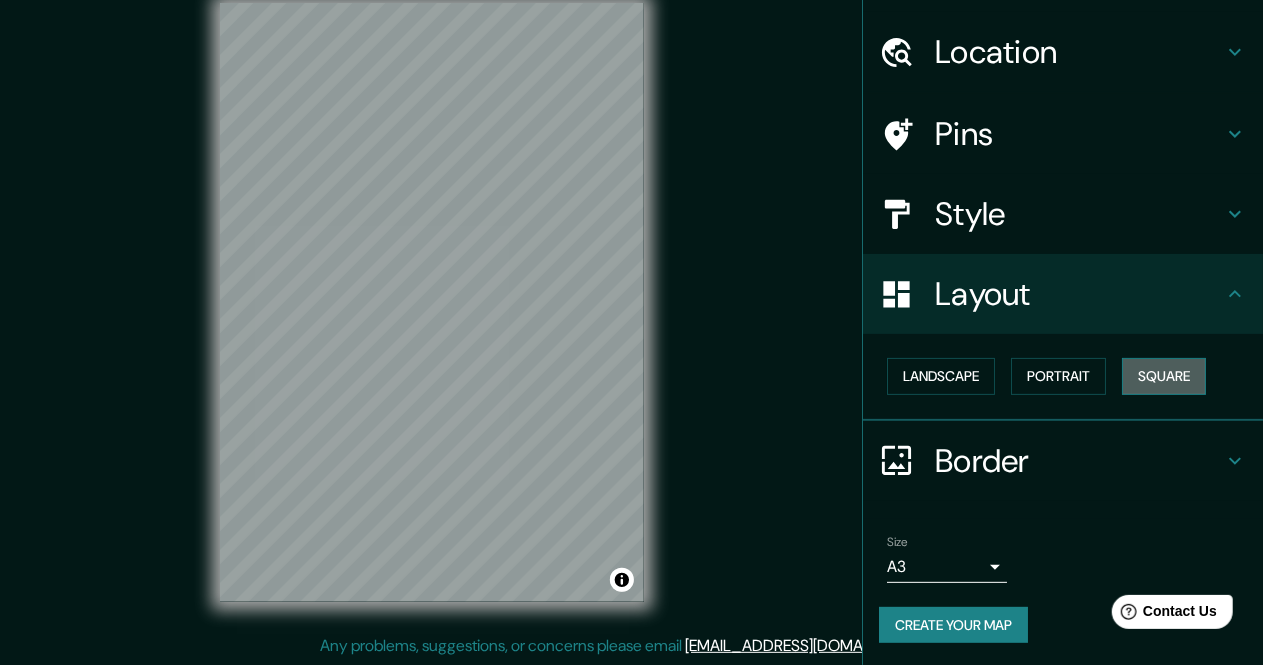 click on "Square" at bounding box center [1164, 376] 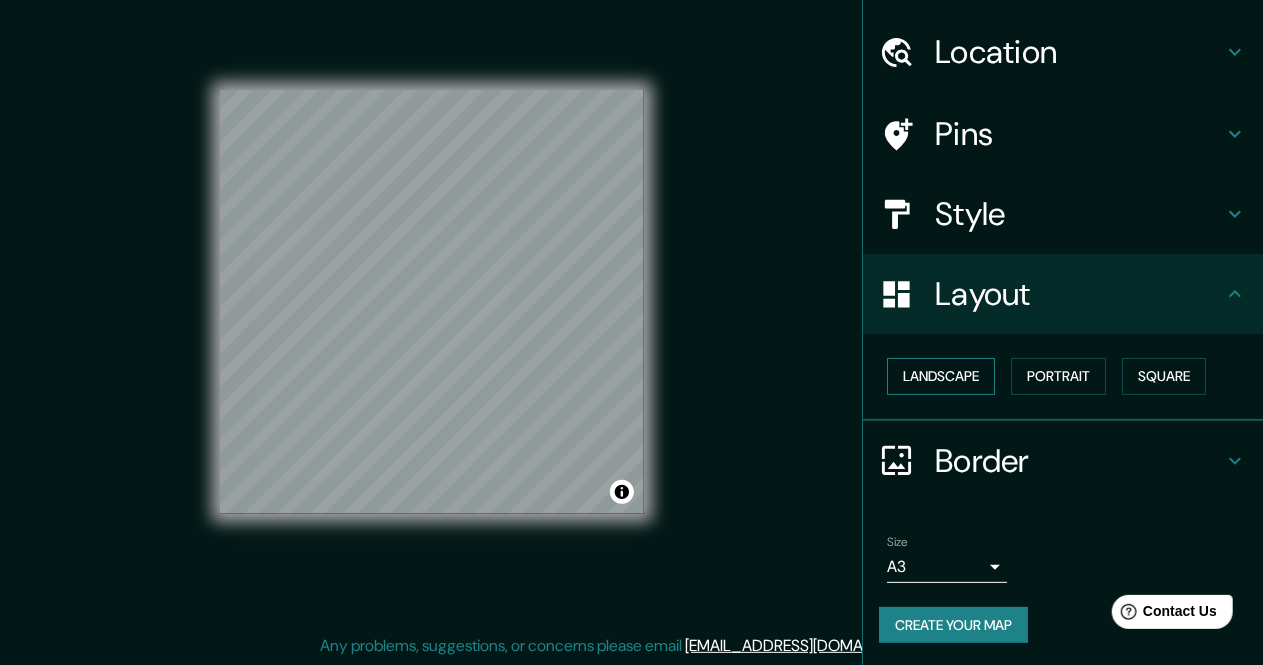 click on "Landscape" at bounding box center (941, 376) 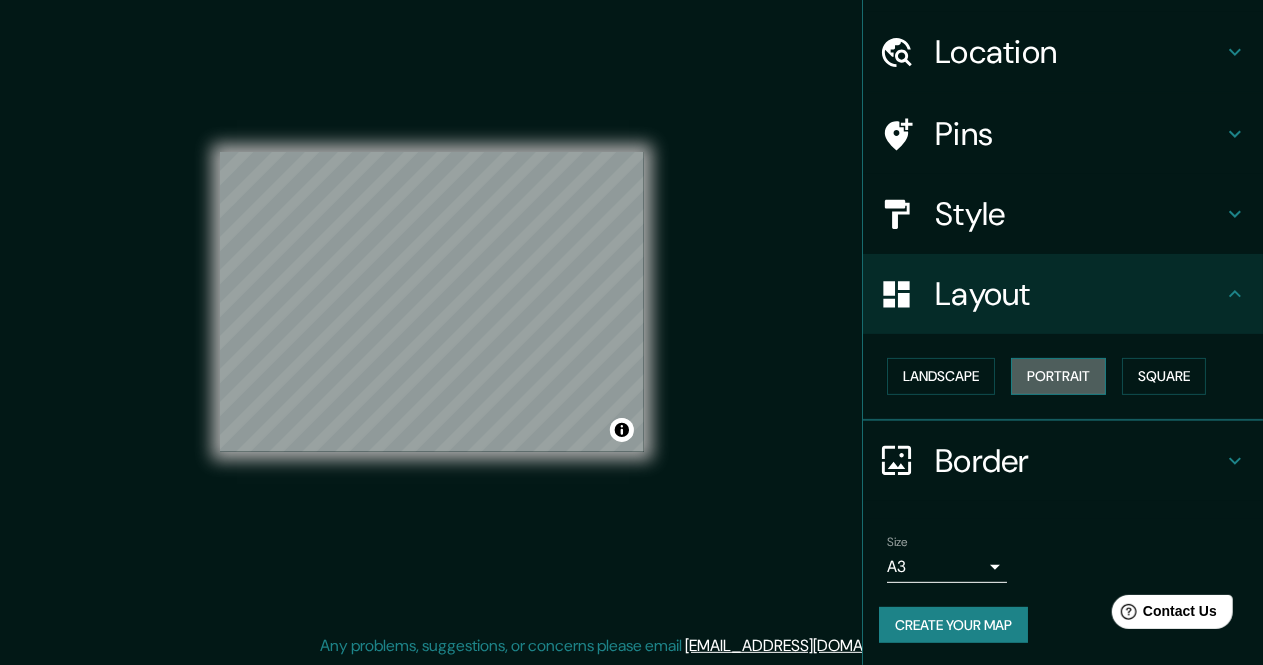click on "Portrait" at bounding box center [1058, 376] 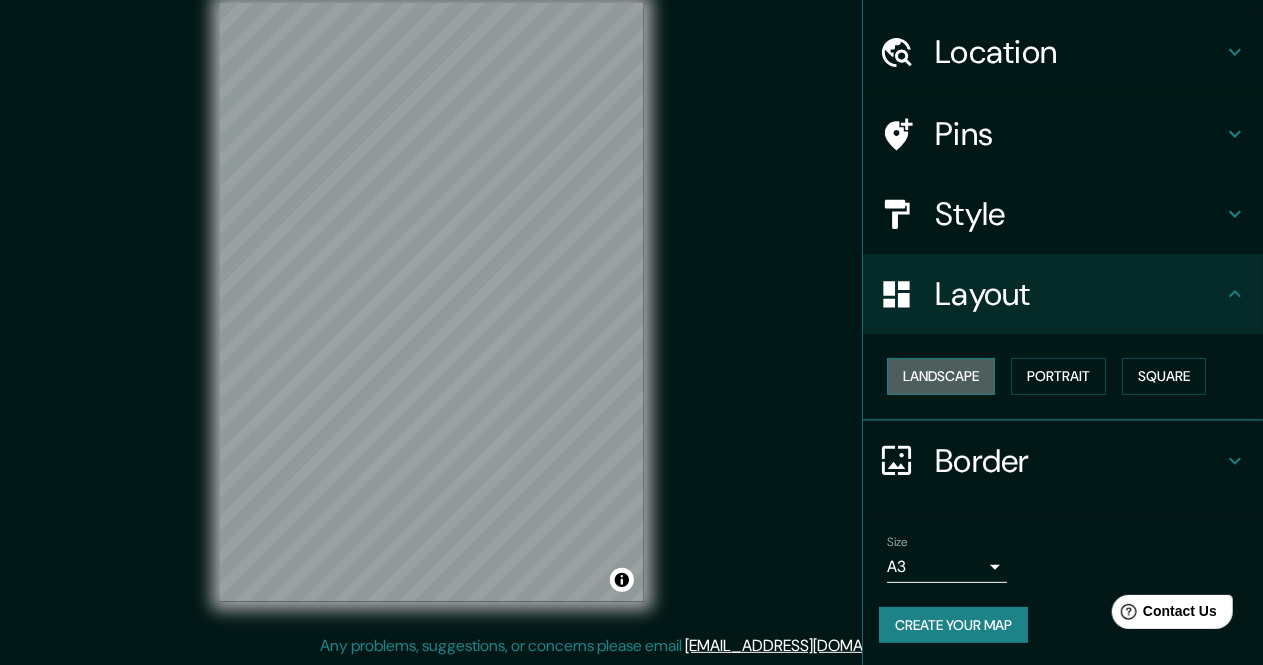 click on "Landscape" at bounding box center [941, 376] 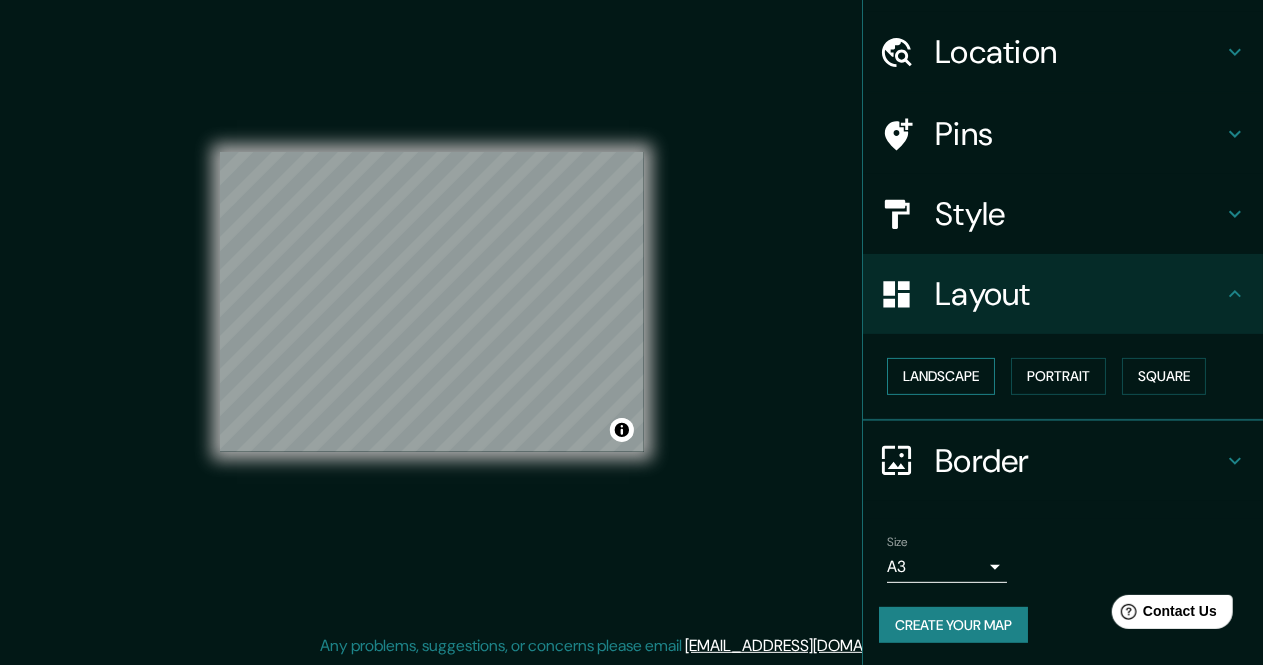 click on "Landscape" at bounding box center (941, 376) 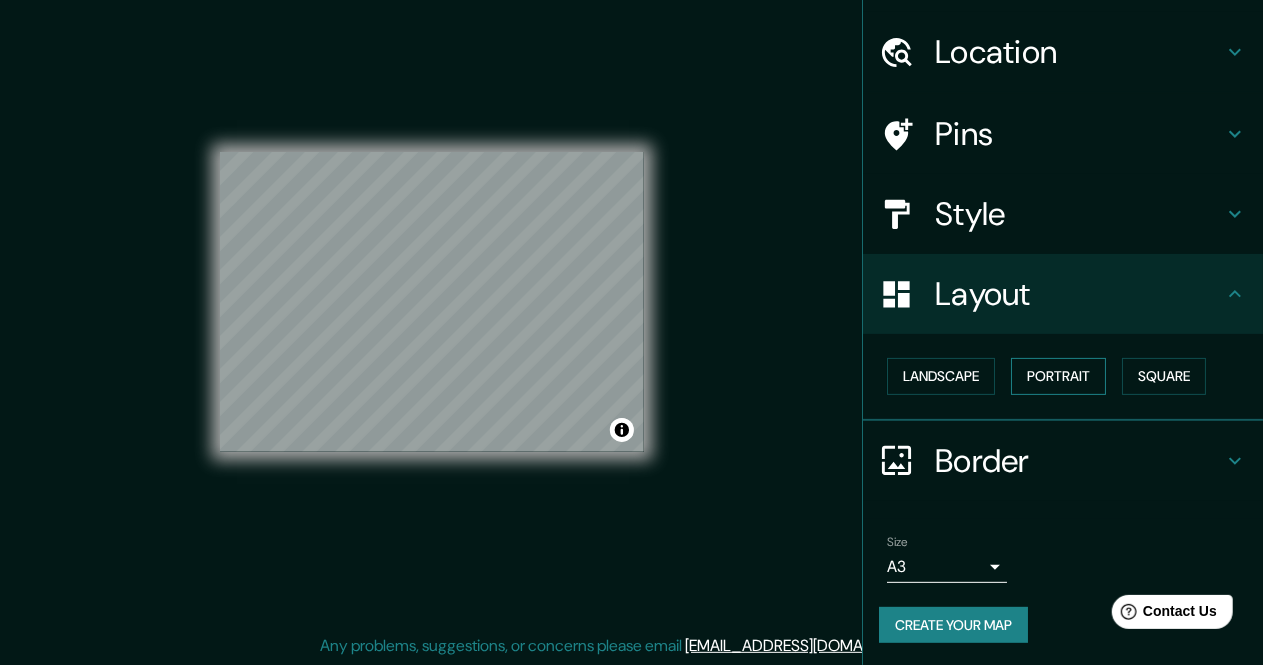 click on "Portrait" at bounding box center [1058, 376] 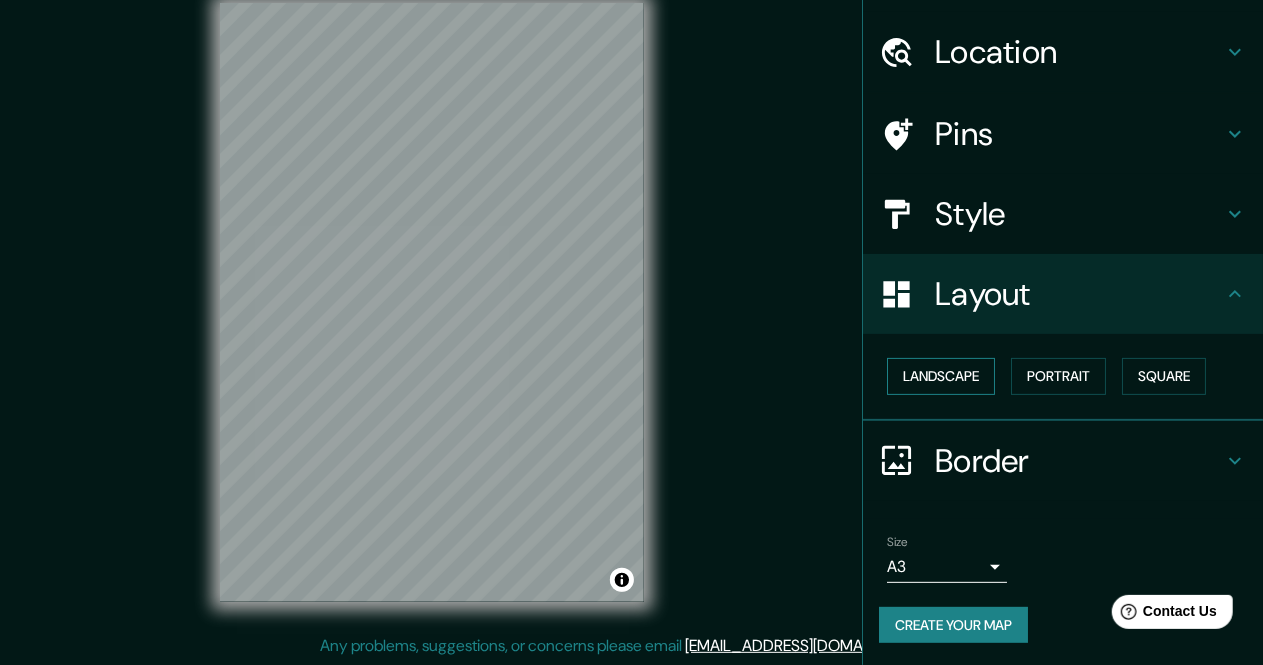 click on "Landscape" at bounding box center [941, 376] 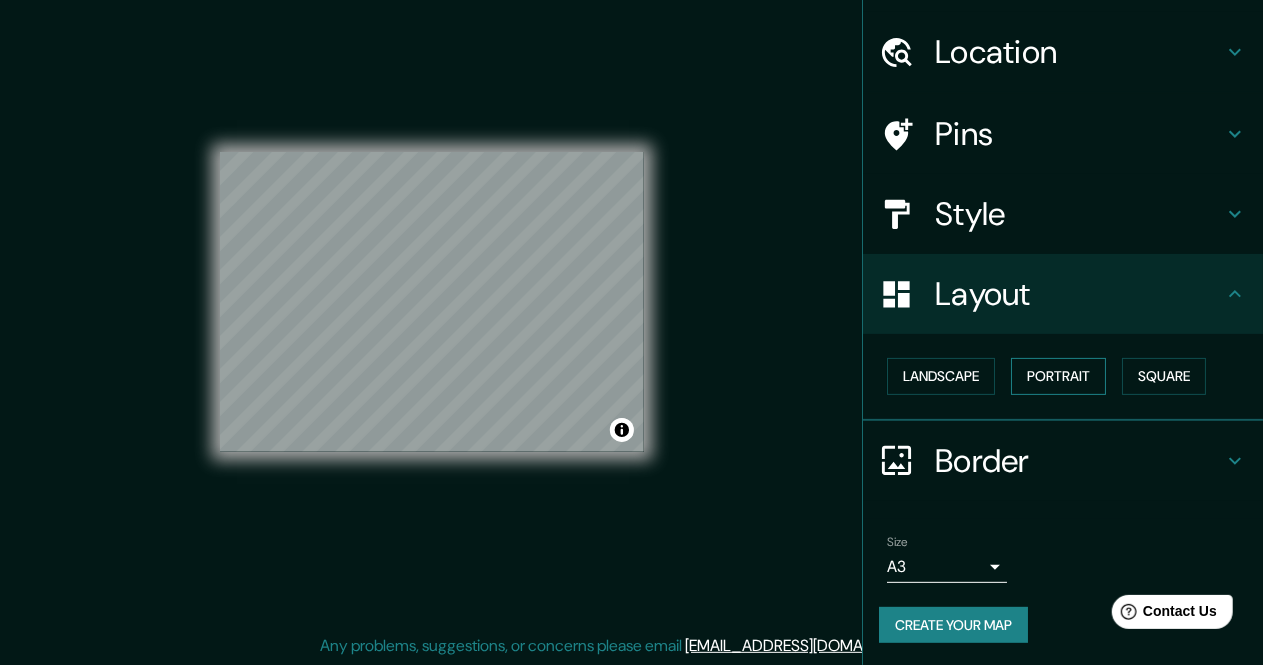 click on "Portrait" at bounding box center [1058, 376] 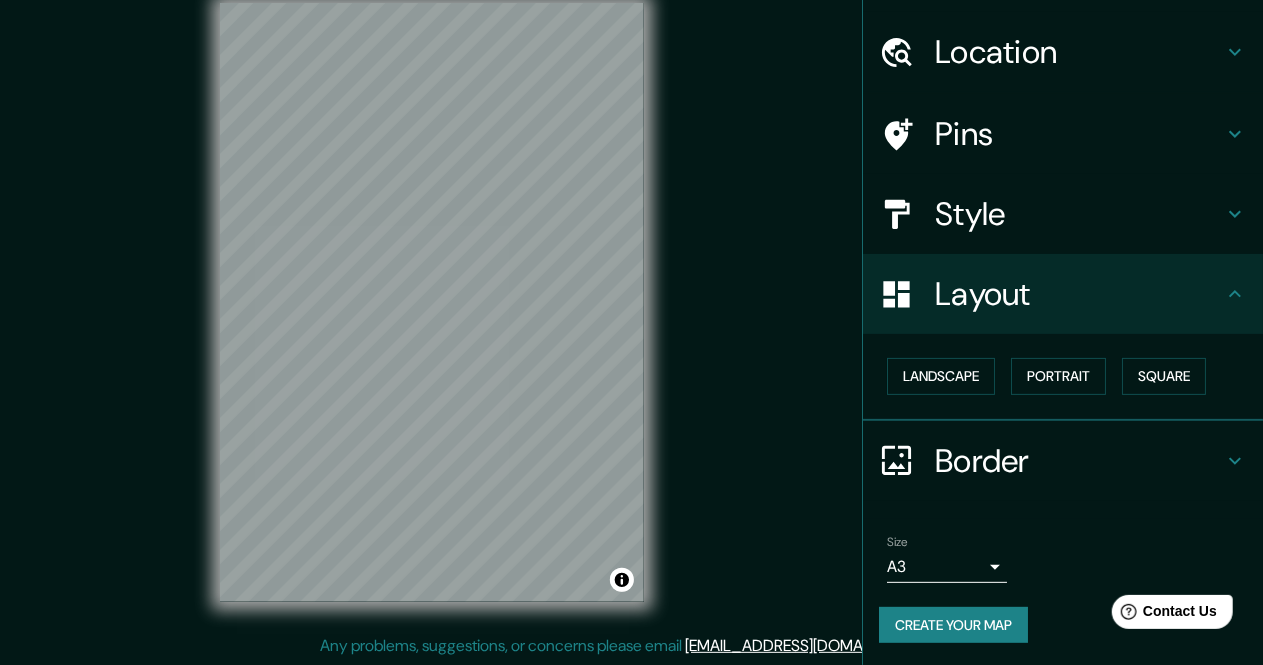 click on "Border" at bounding box center [1079, 461] 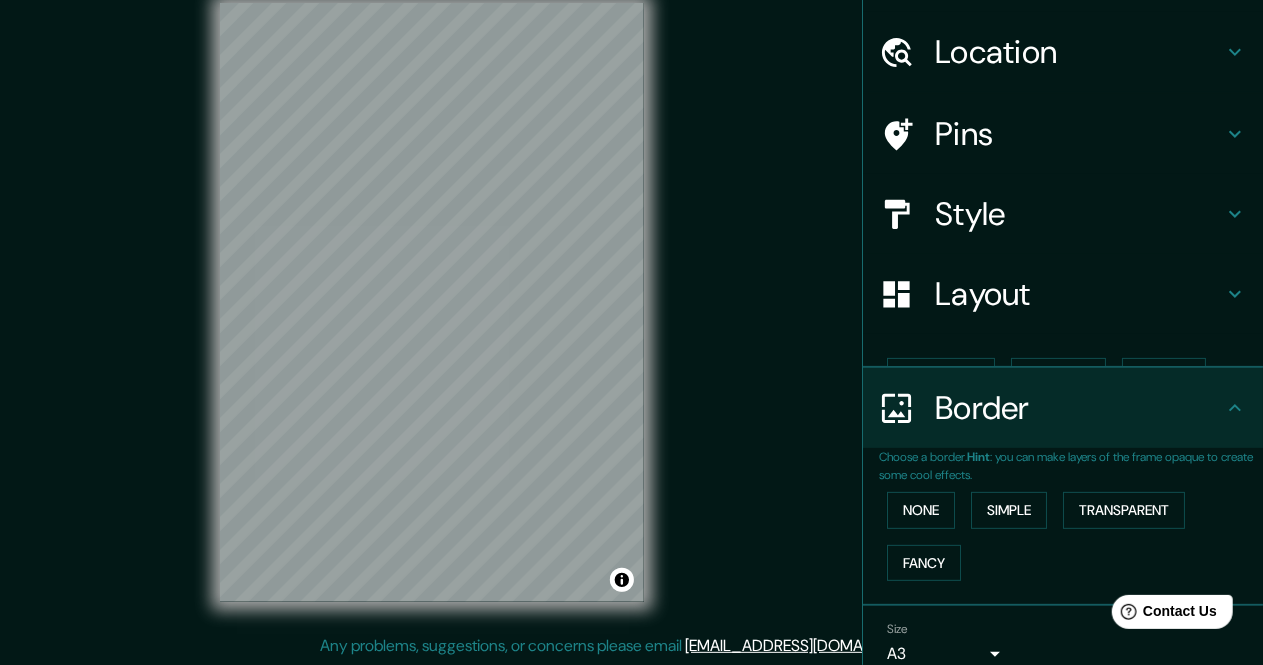 scroll, scrollTop: 53, scrollLeft: 0, axis: vertical 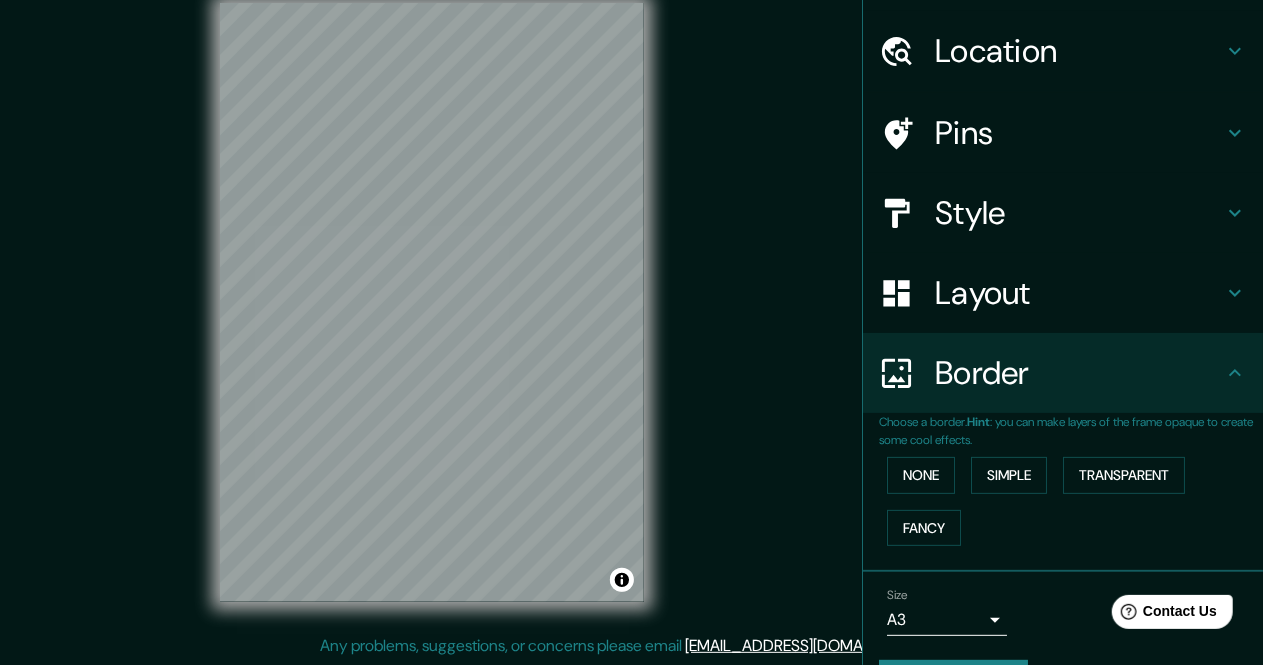 click on "Border" at bounding box center (1063, 373) 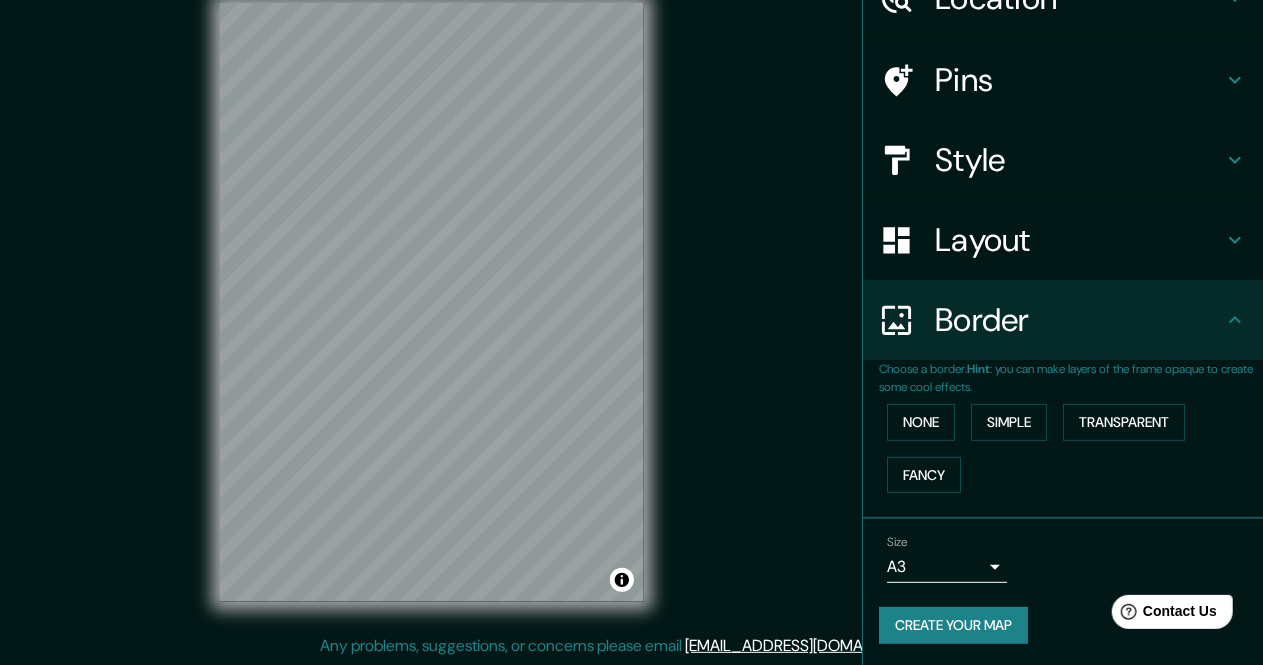 click on "Create your map" at bounding box center (953, 625) 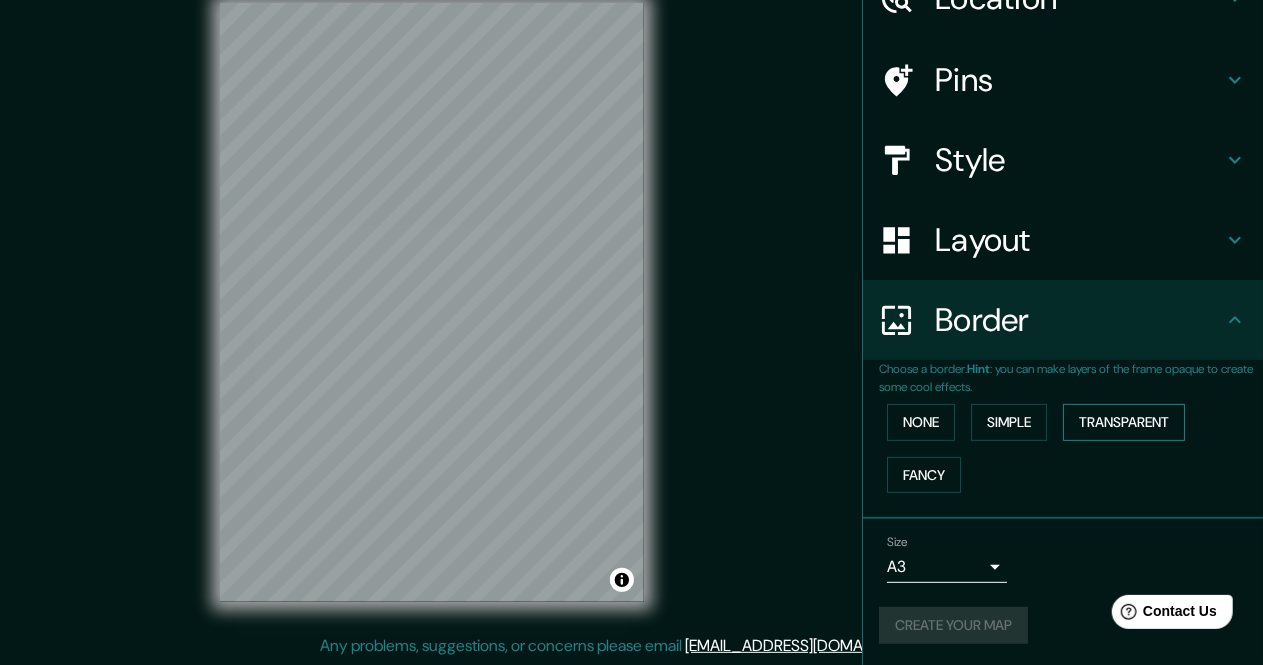 click on "Transparent" at bounding box center (1124, 422) 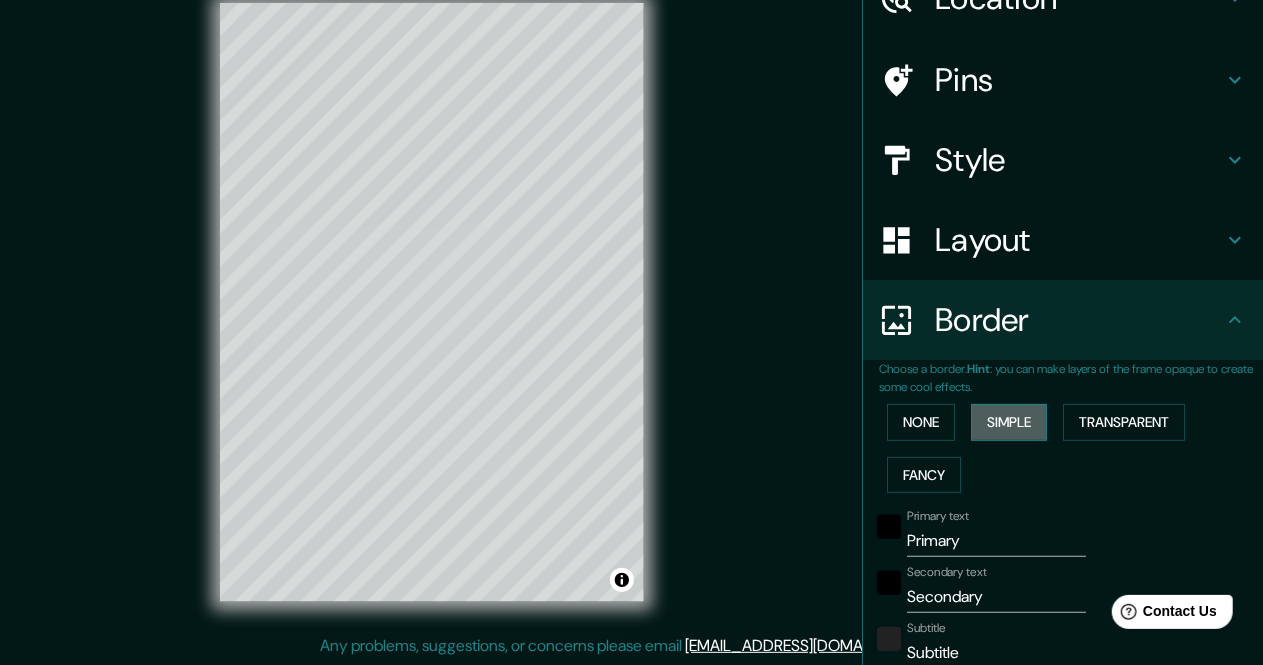 click on "Simple" at bounding box center (1009, 422) 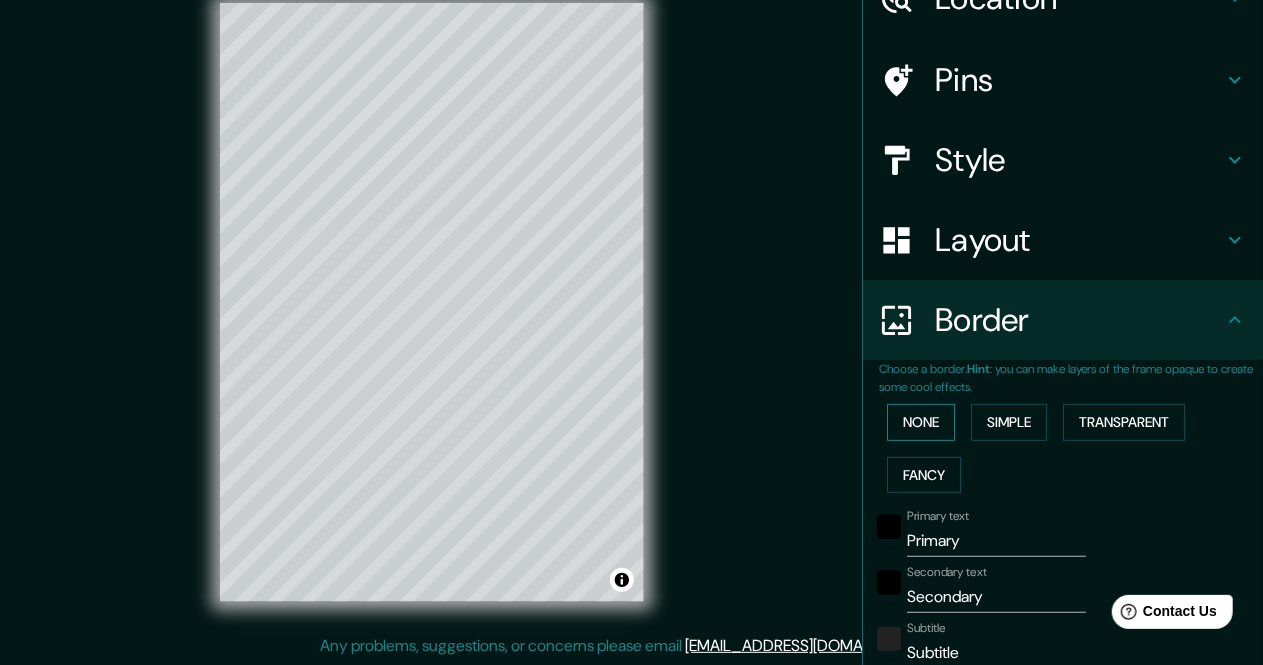click on "None" at bounding box center [921, 422] 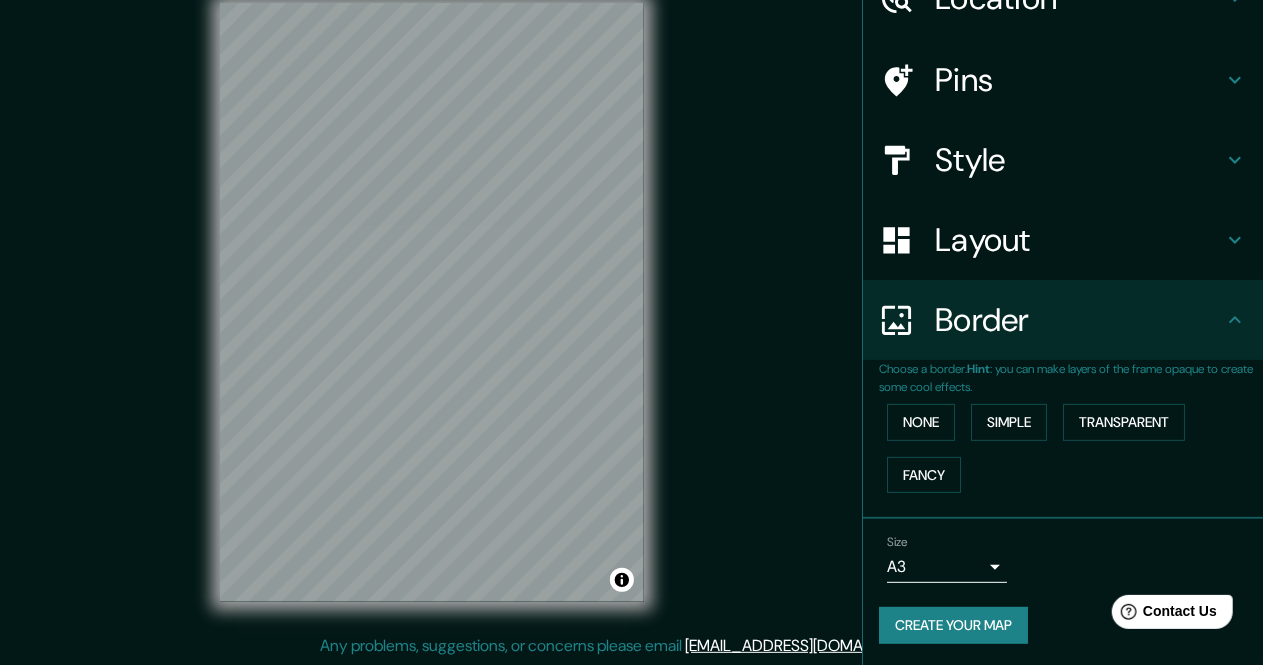 click on "Create your map" at bounding box center (953, 625) 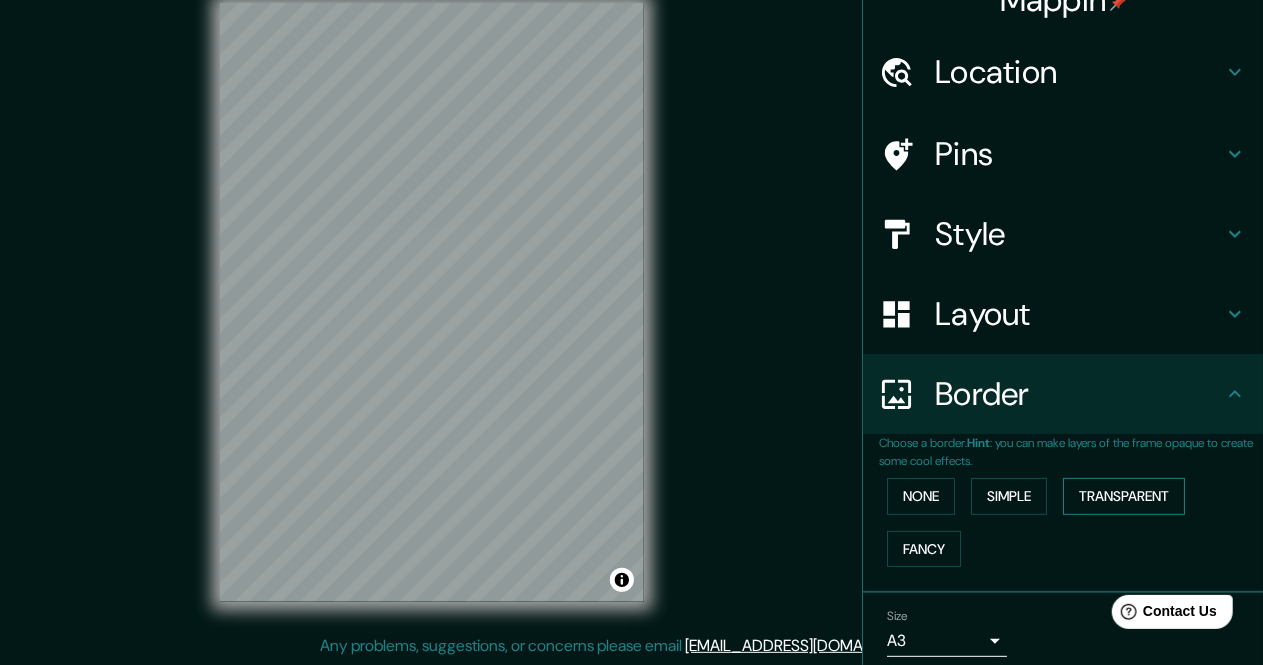 scroll, scrollTop: 0, scrollLeft: 0, axis: both 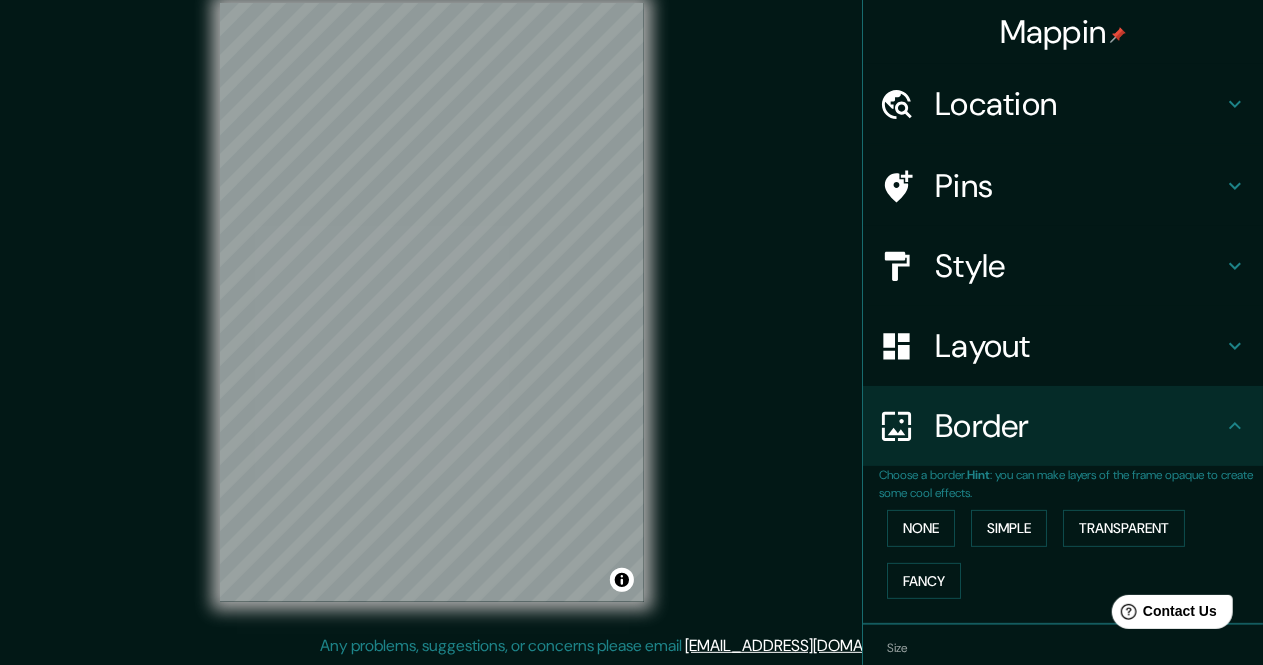 click on "Layout" at bounding box center [1079, 346] 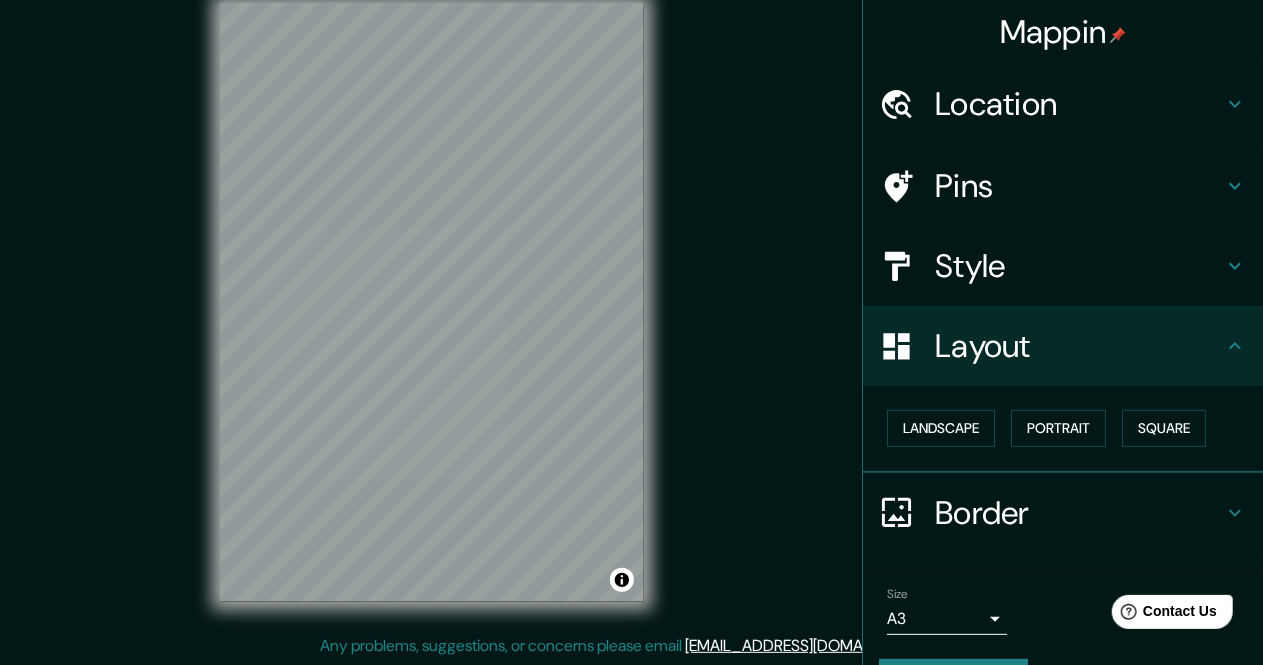 click on "Style" at bounding box center [1079, 266] 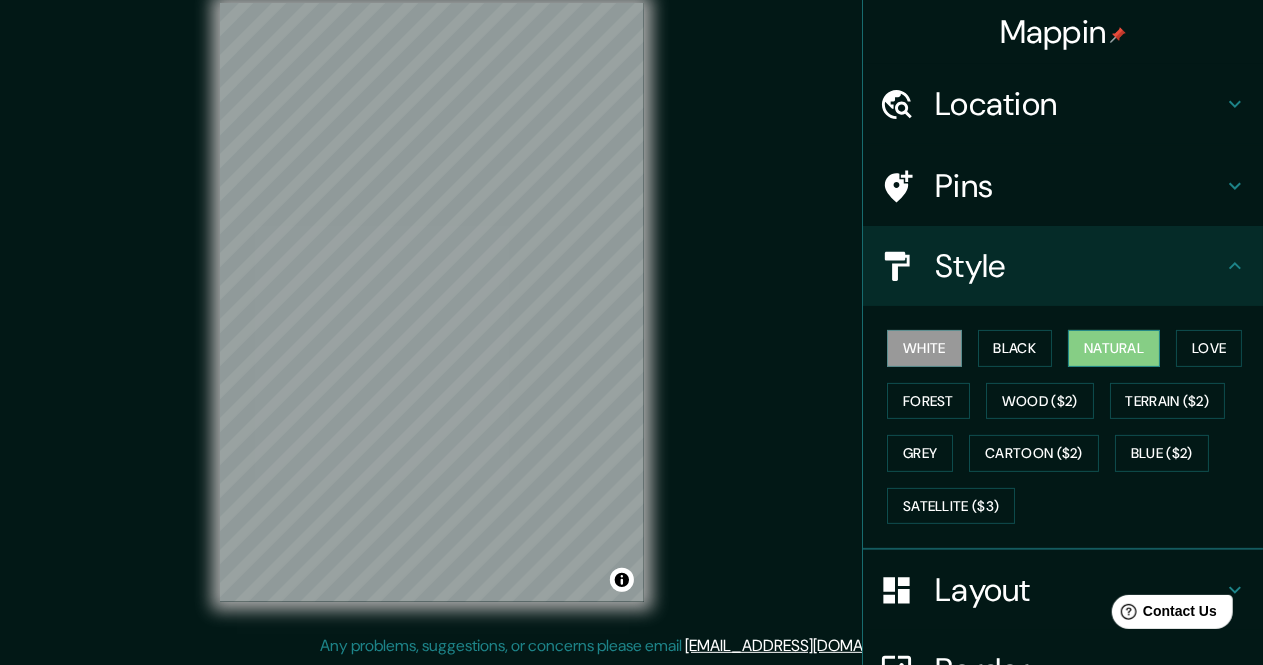 click on "Natural" at bounding box center [1114, 348] 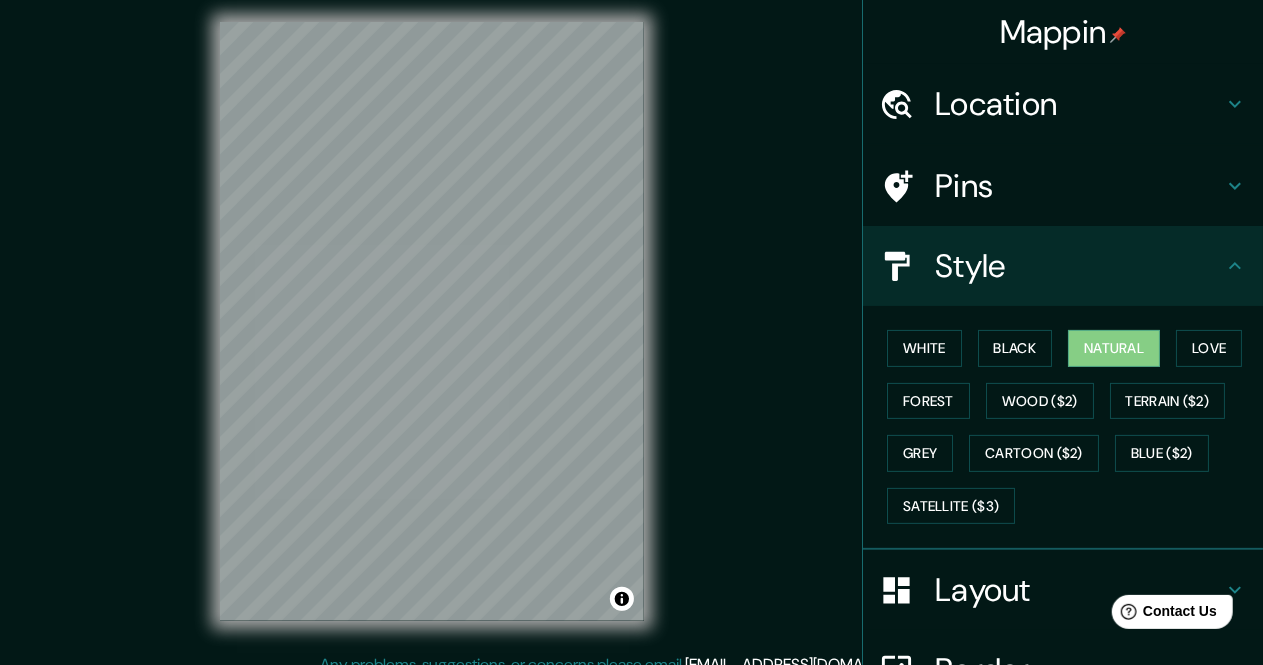 scroll, scrollTop: 0, scrollLeft: 0, axis: both 